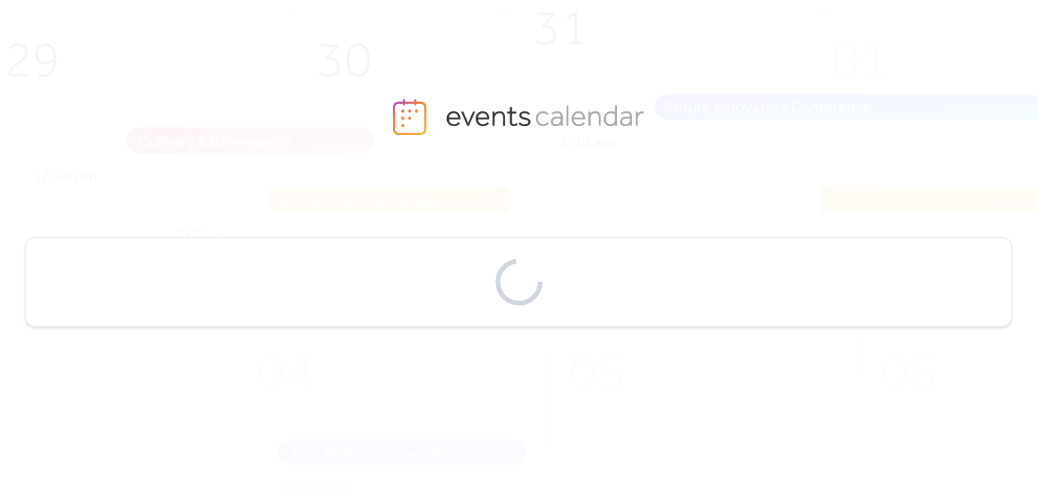 scroll, scrollTop: 0, scrollLeft: 0, axis: both 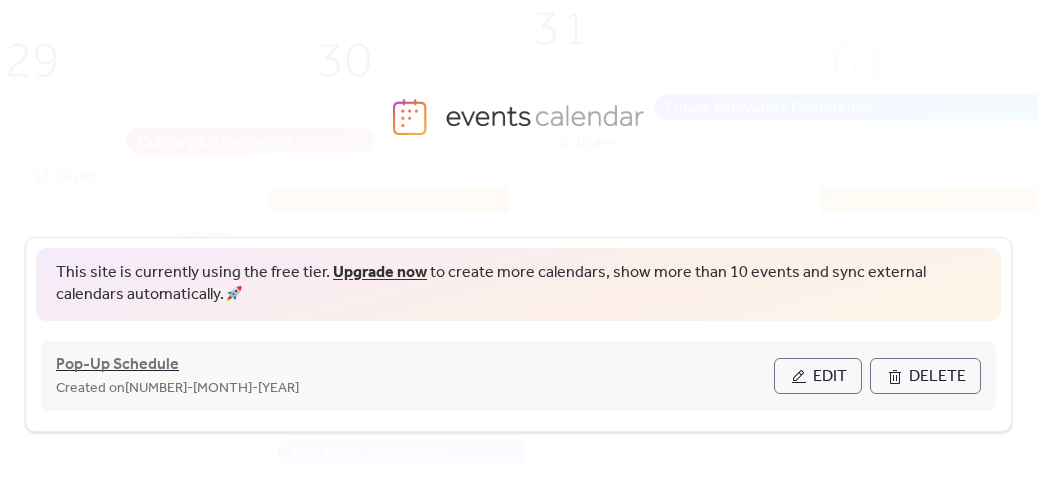 click on "Pop-Up Schedule" at bounding box center (117, 365) 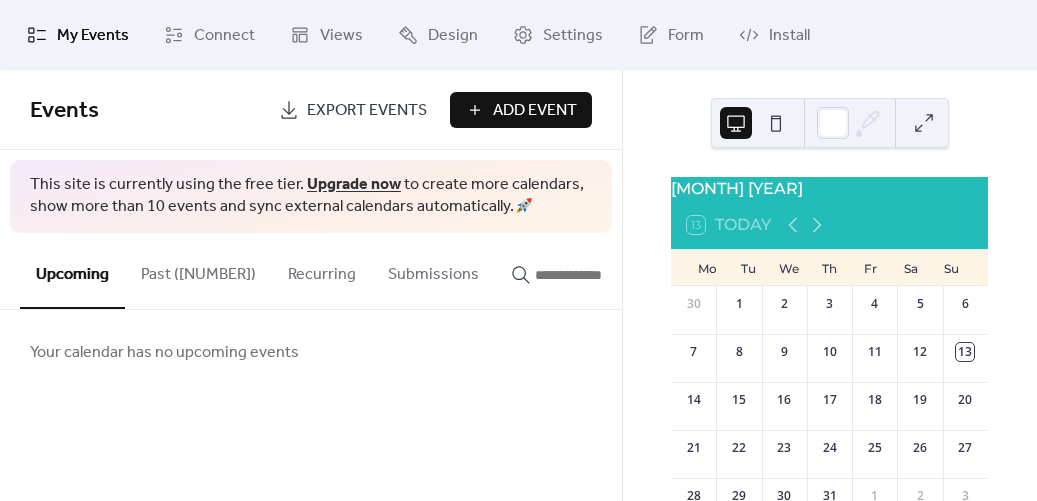 click on "Add Event" at bounding box center (535, 111) 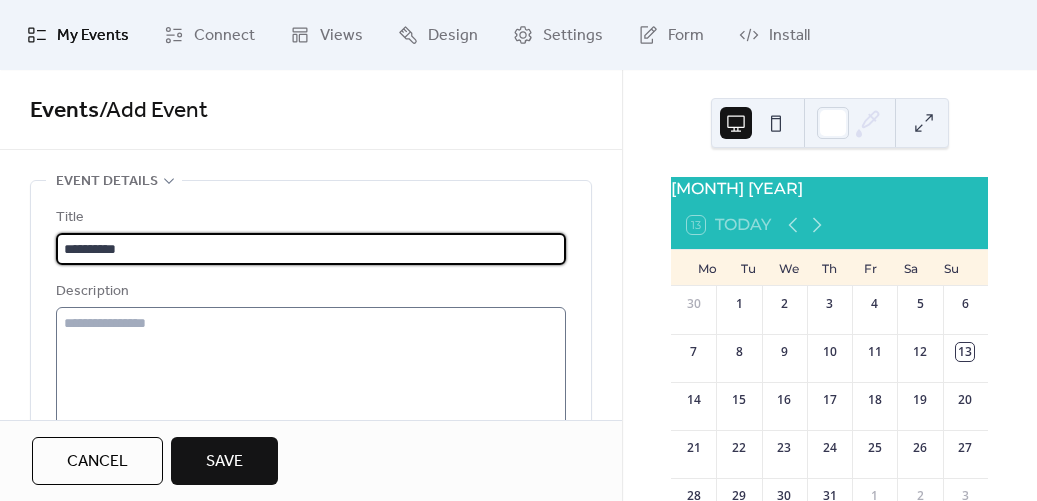 type on "**********" 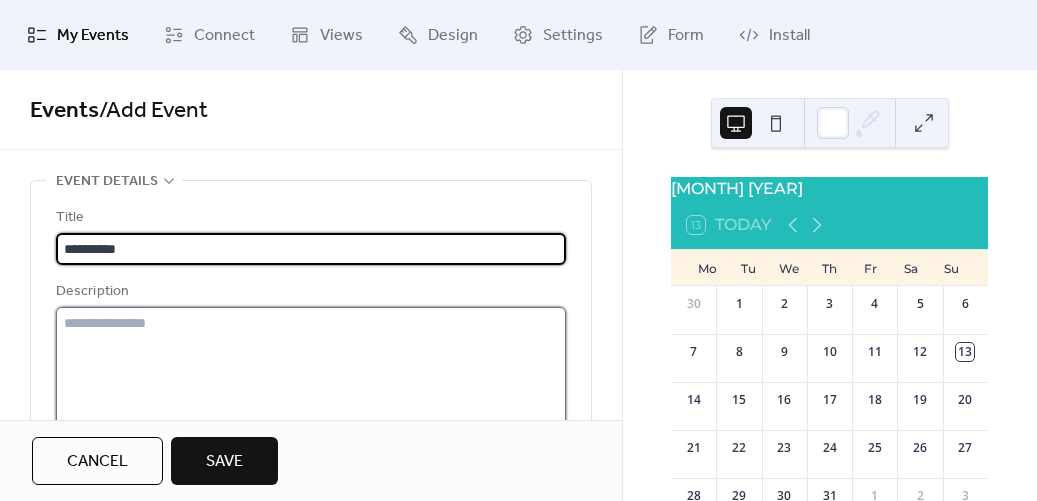 click at bounding box center [311, 383] 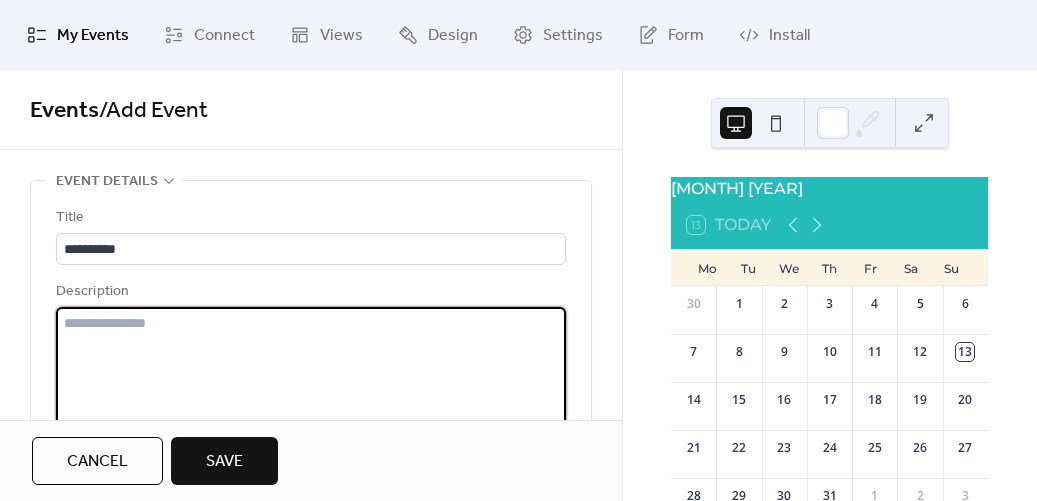 paste on "**********" 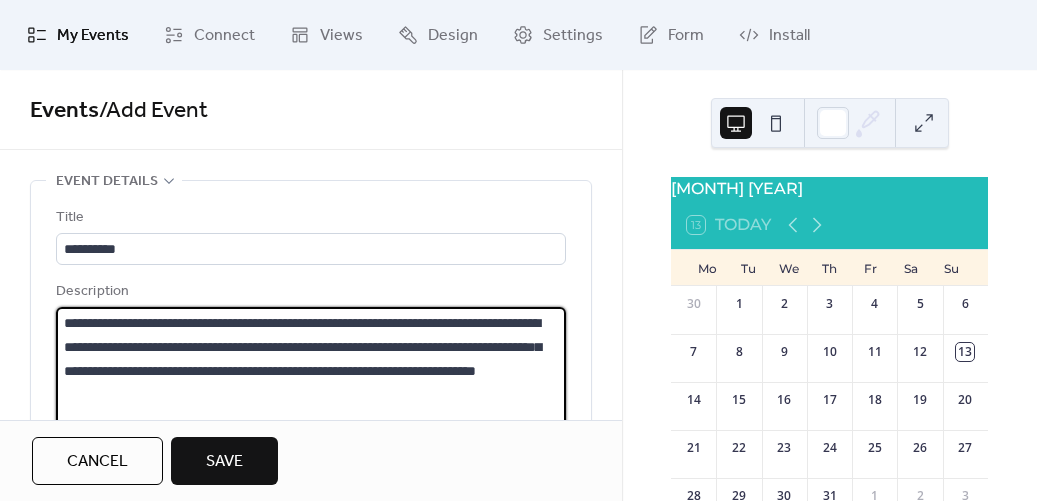 click on "**********" at bounding box center (308, 383) 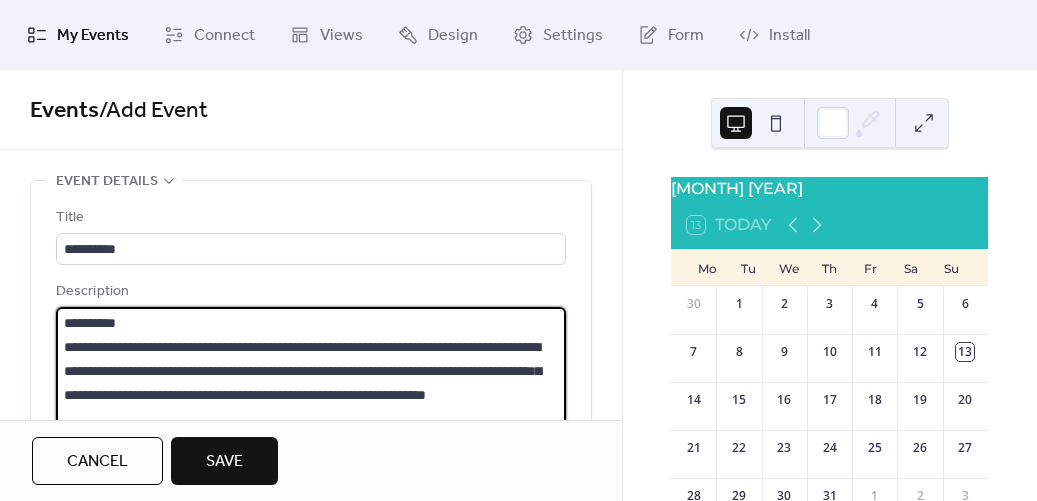 drag, startPoint x: 133, startPoint y: 319, endPoint x: 6, endPoint y: 319, distance: 127 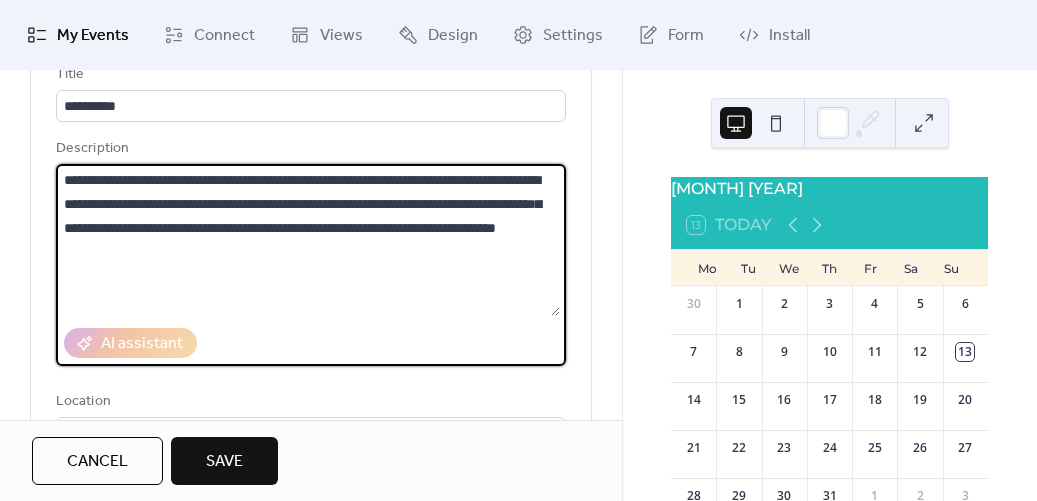 scroll, scrollTop: 146, scrollLeft: 0, axis: vertical 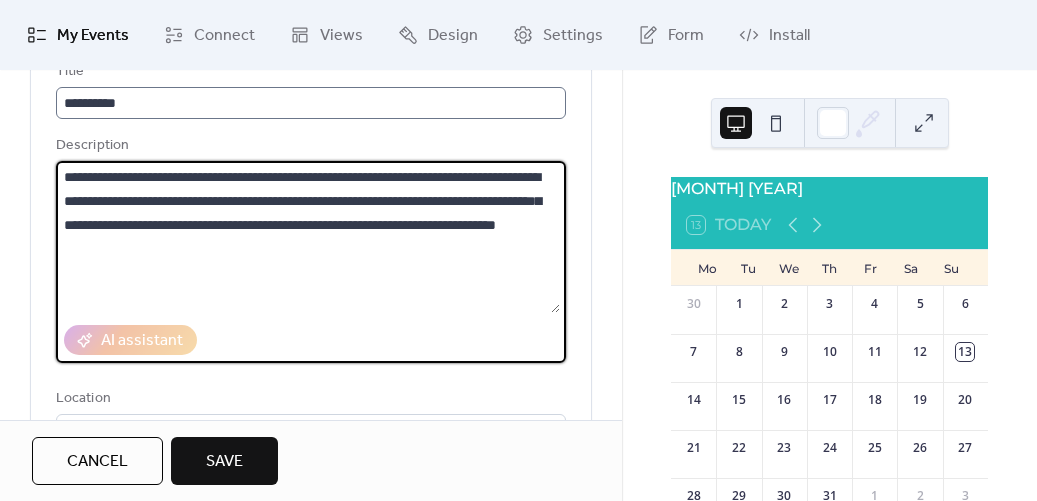 type on "**********" 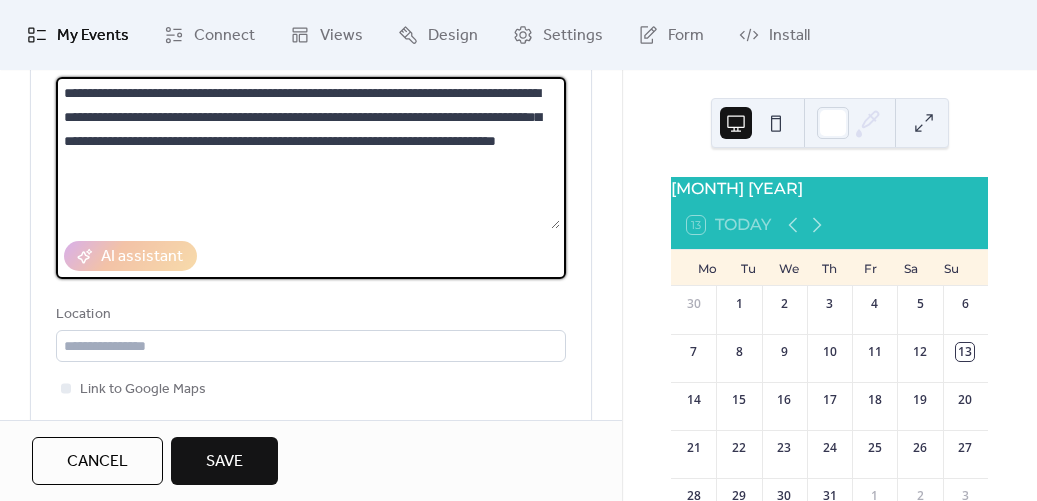 scroll, scrollTop: 238, scrollLeft: 0, axis: vertical 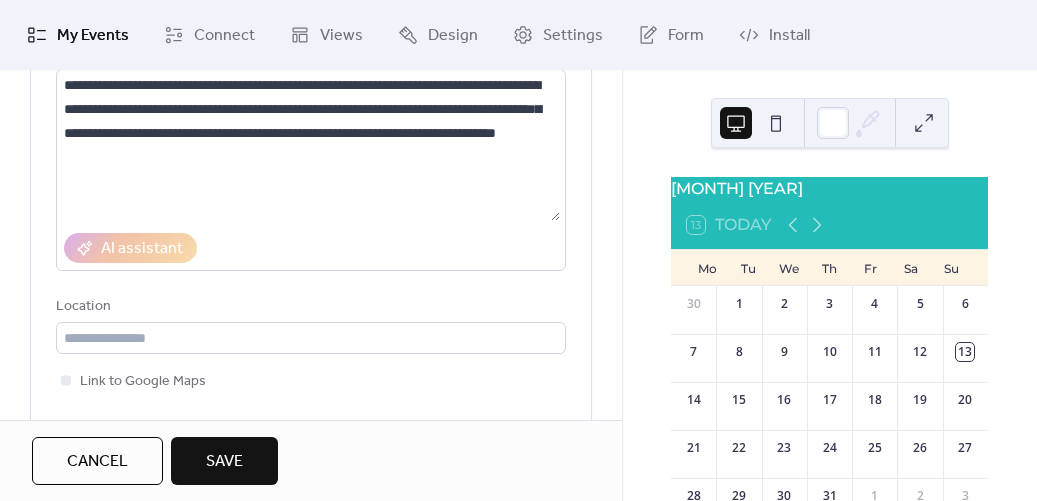 click on "**********" at bounding box center [311, 222] 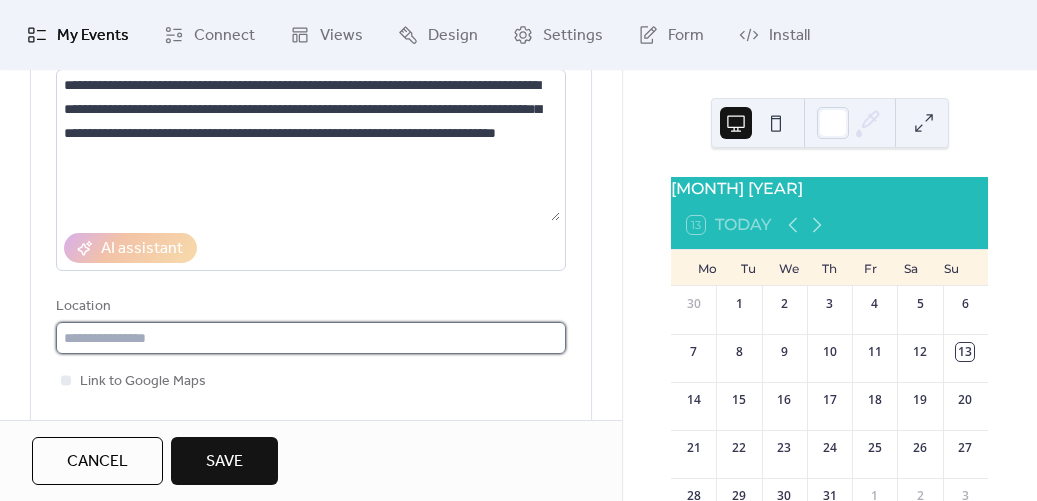 click at bounding box center (311, 338) 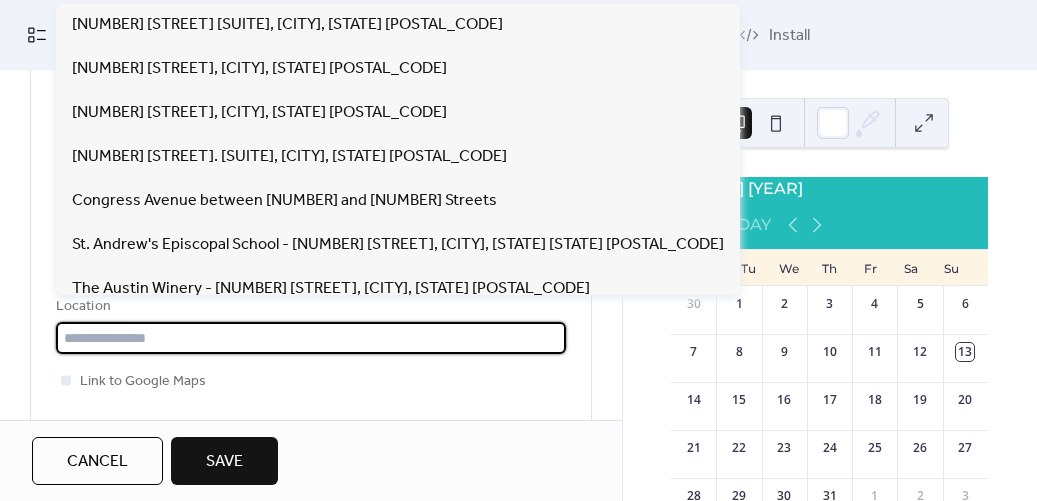 paste on "**********" 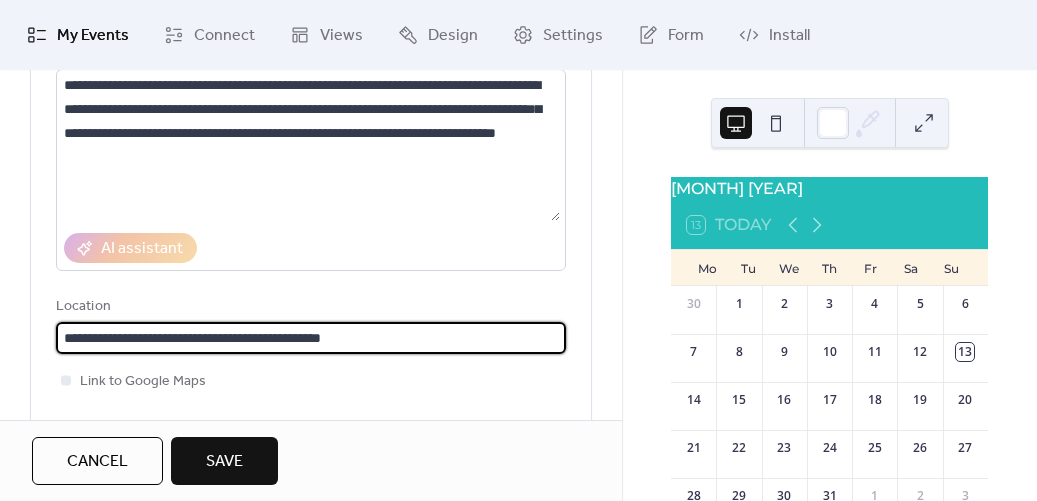 drag, startPoint x: 177, startPoint y: 337, endPoint x: 134, endPoint y: 337, distance: 43 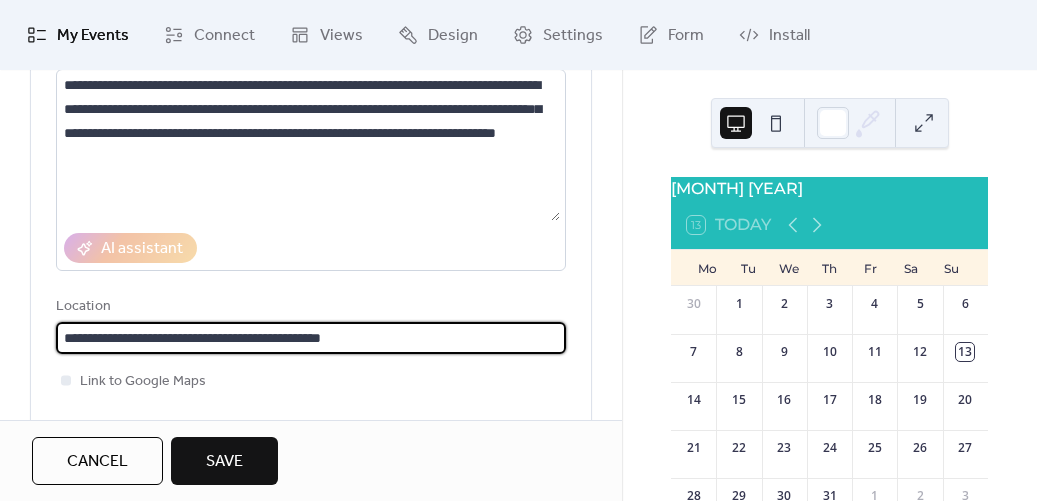 drag, startPoint x: 174, startPoint y: 335, endPoint x: -25, endPoint y: 342, distance: 199.12308 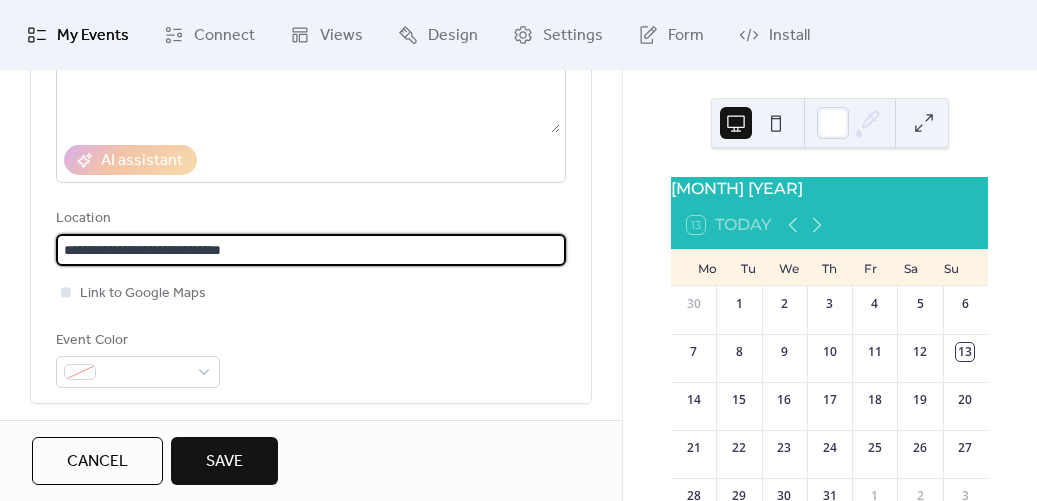 scroll, scrollTop: 329, scrollLeft: 0, axis: vertical 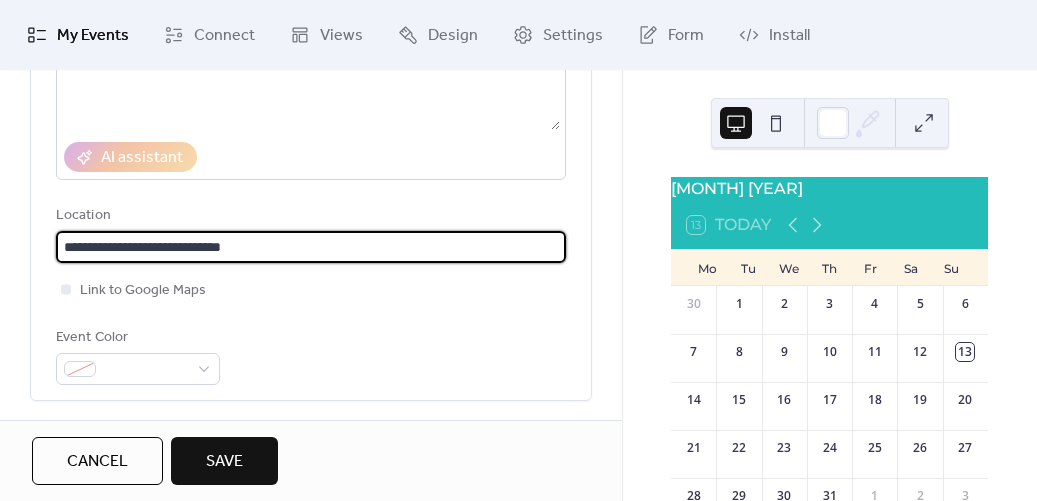 type on "**********" 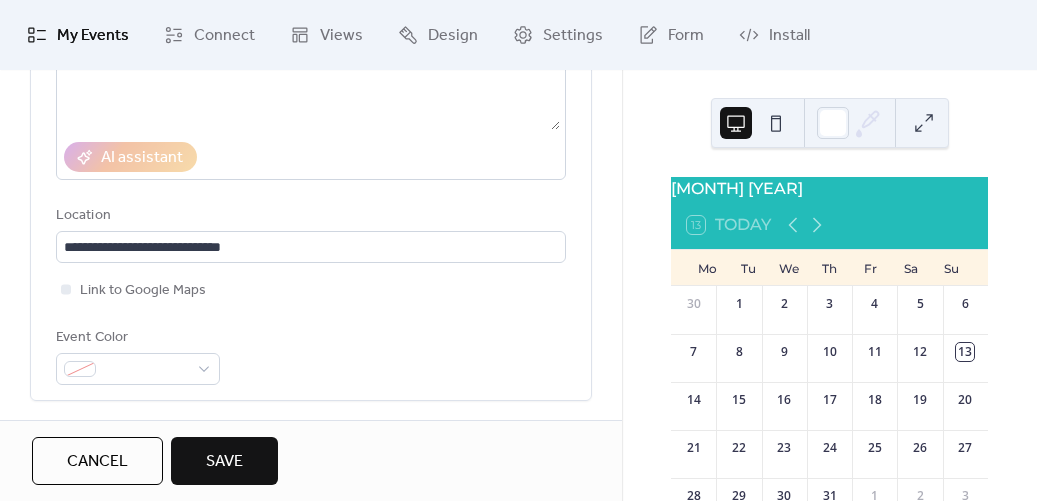 click on "**********" at bounding box center [311, 131] 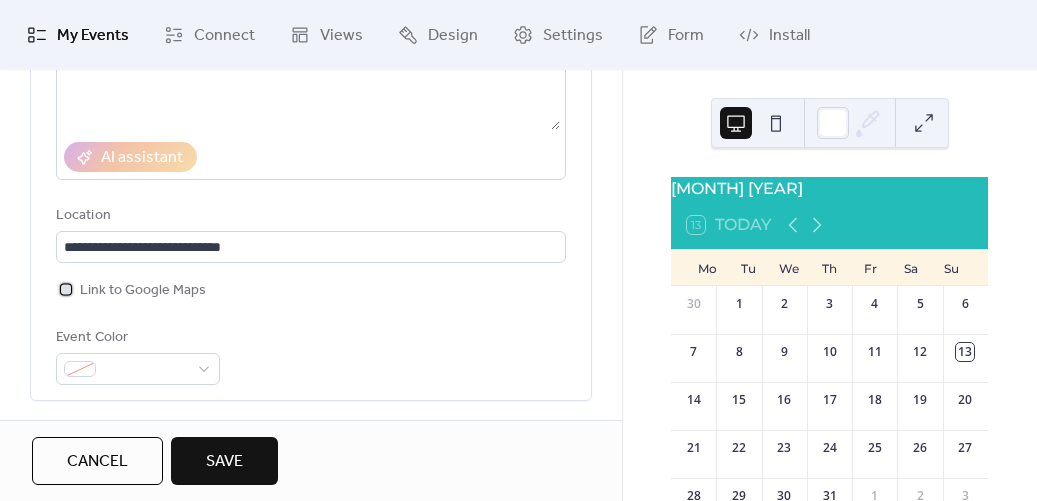 click on "Link to Google Maps" at bounding box center (143, 291) 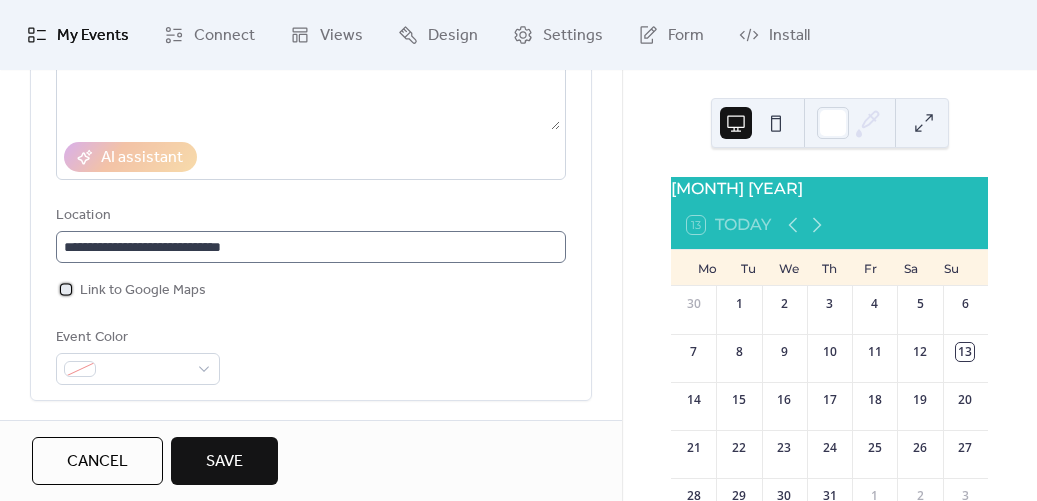 scroll, scrollTop: 1, scrollLeft: 0, axis: vertical 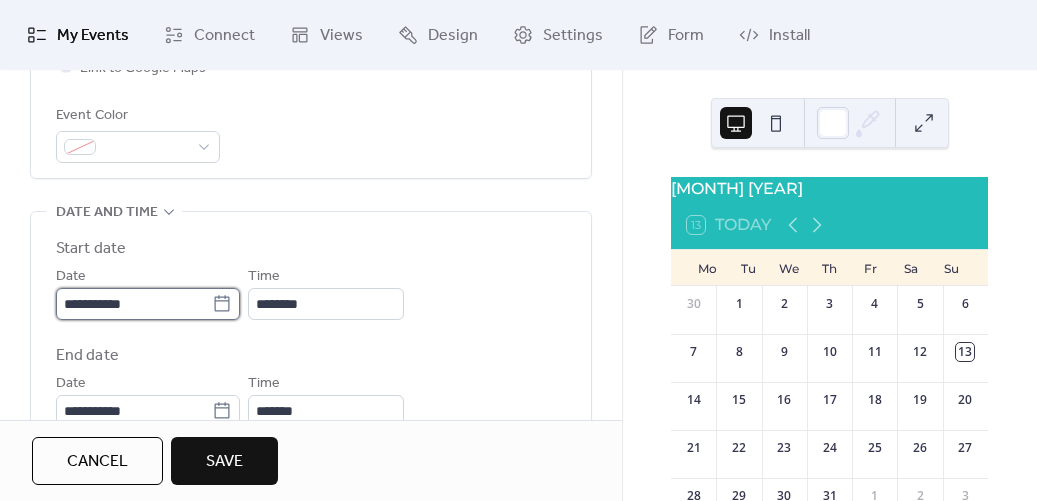 click on "**********" at bounding box center [134, 304] 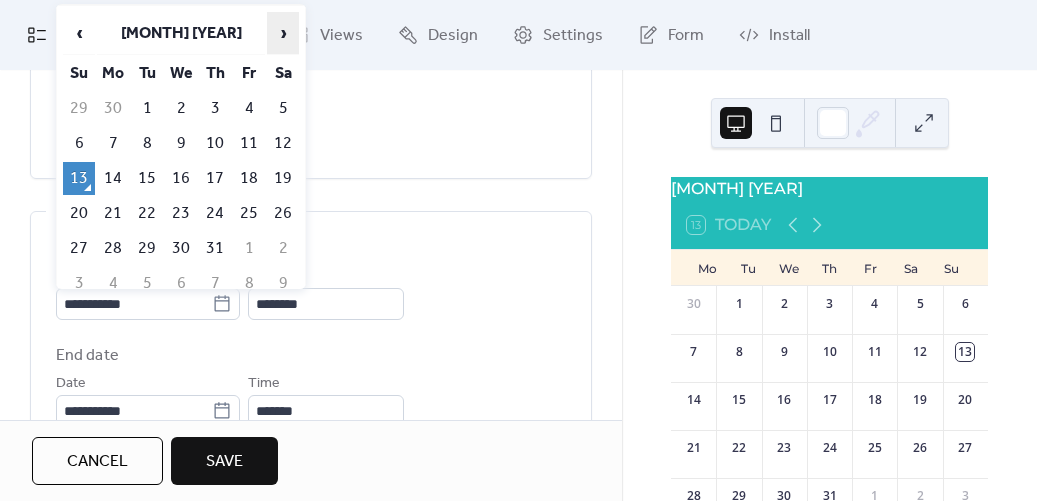 click on "›" at bounding box center (283, 33) 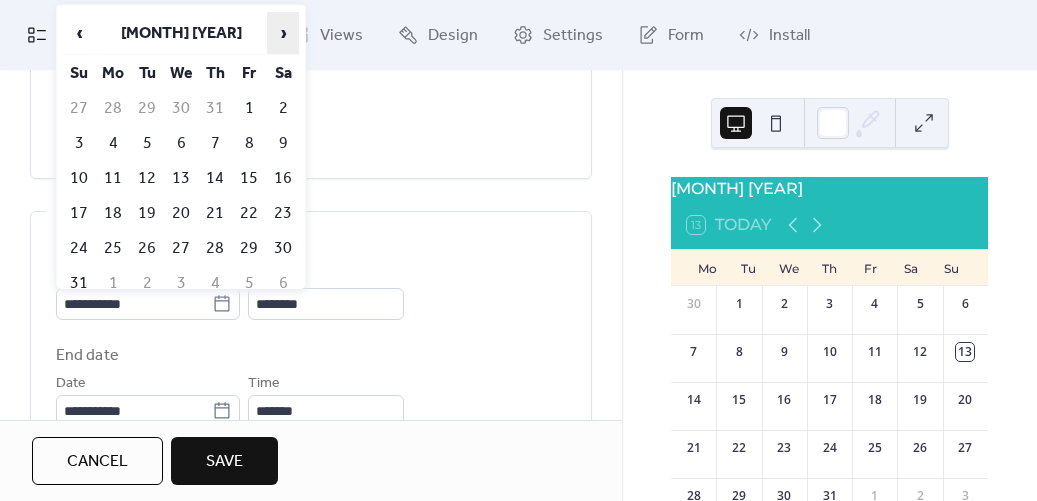 click on "›" at bounding box center (283, 33) 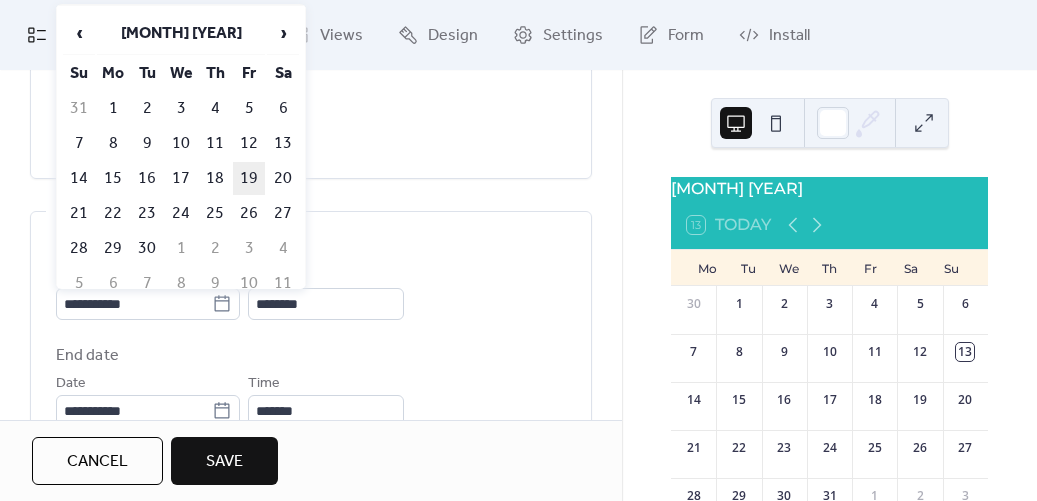 click on "19" at bounding box center [249, 178] 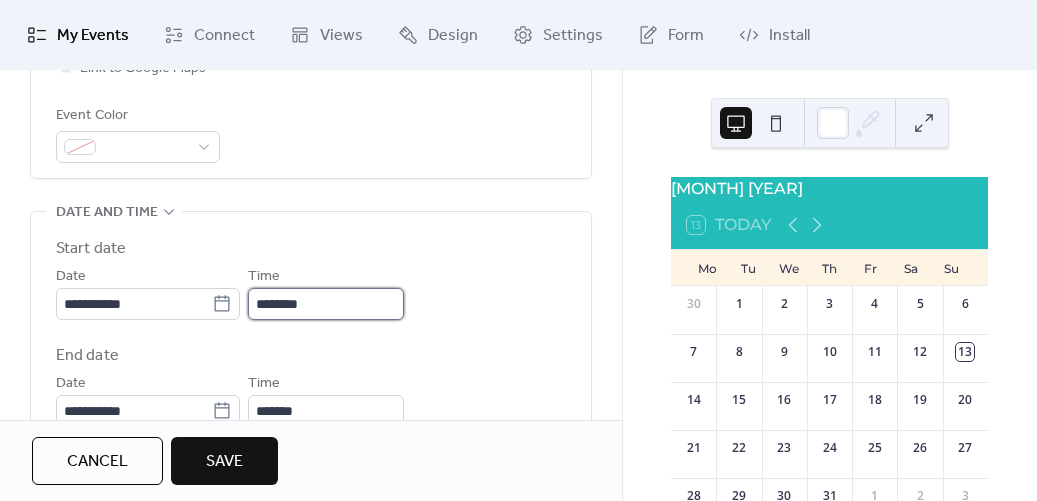 click on "********" at bounding box center (326, 304) 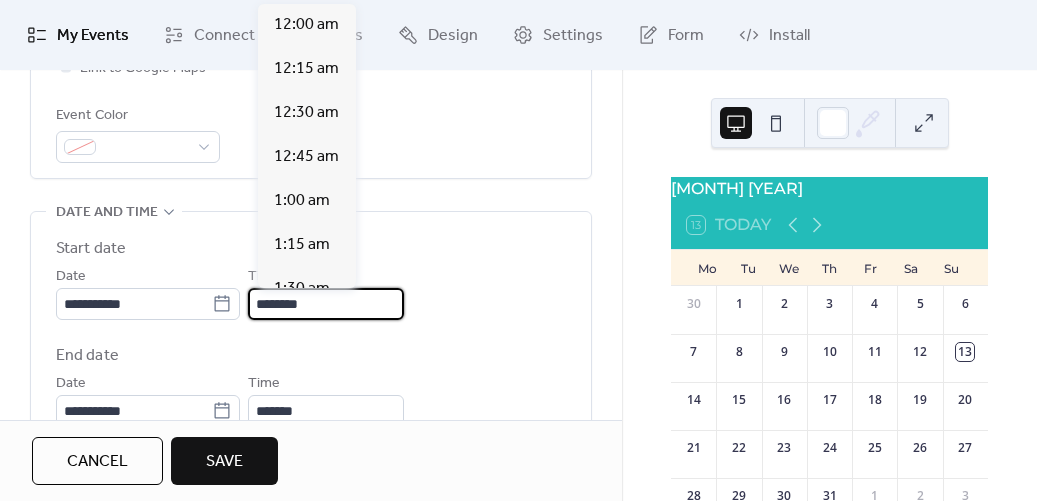 scroll, scrollTop: 2112, scrollLeft: 0, axis: vertical 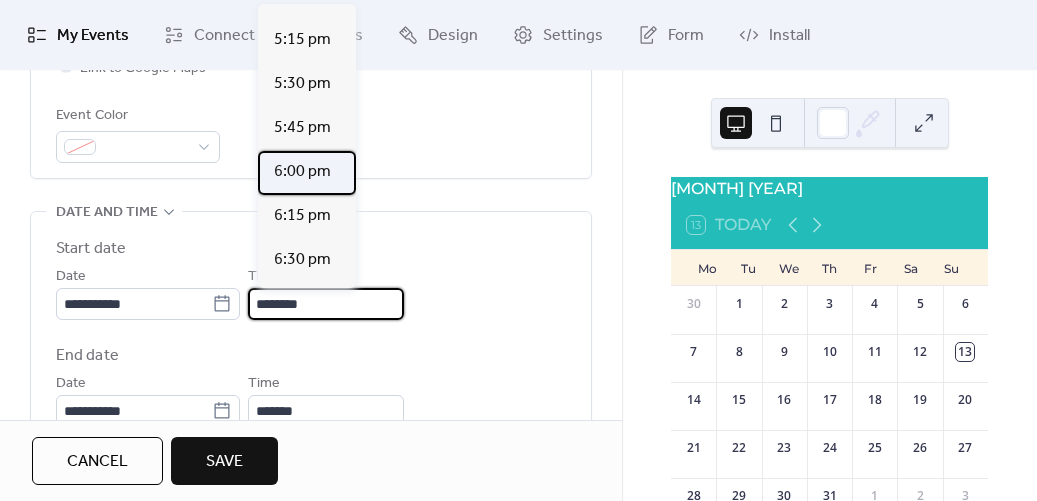 click on "6:00 pm" at bounding box center (302, 172) 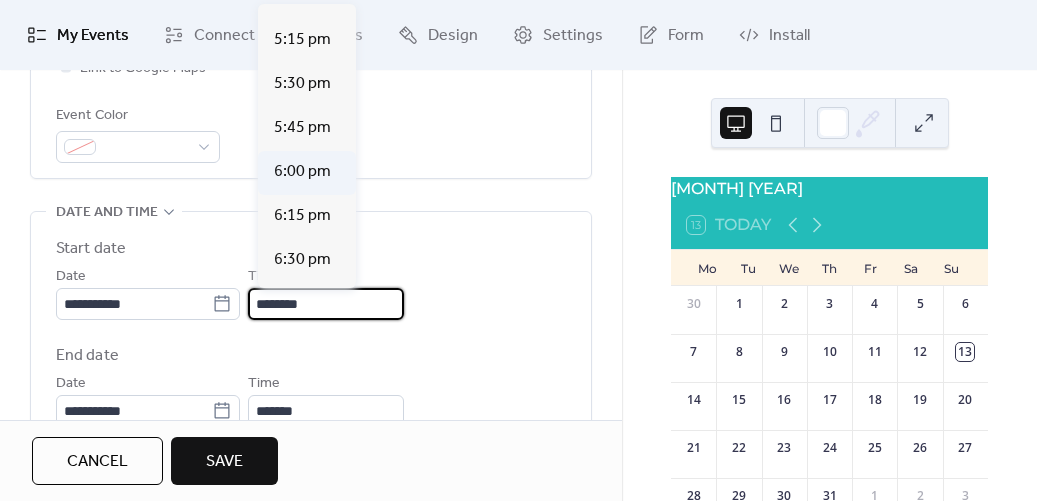 type on "*******" 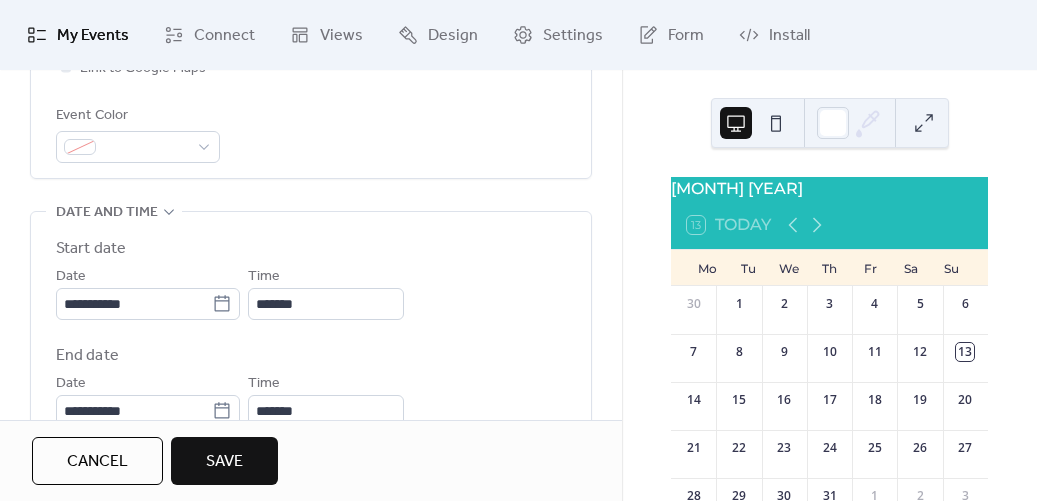 scroll, scrollTop: 602, scrollLeft: 0, axis: vertical 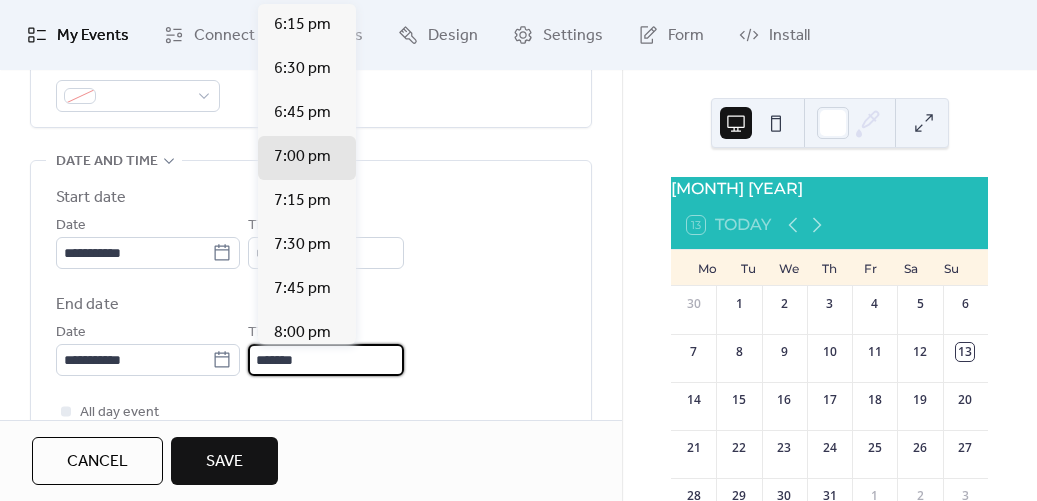 click on "*******" at bounding box center [326, 360] 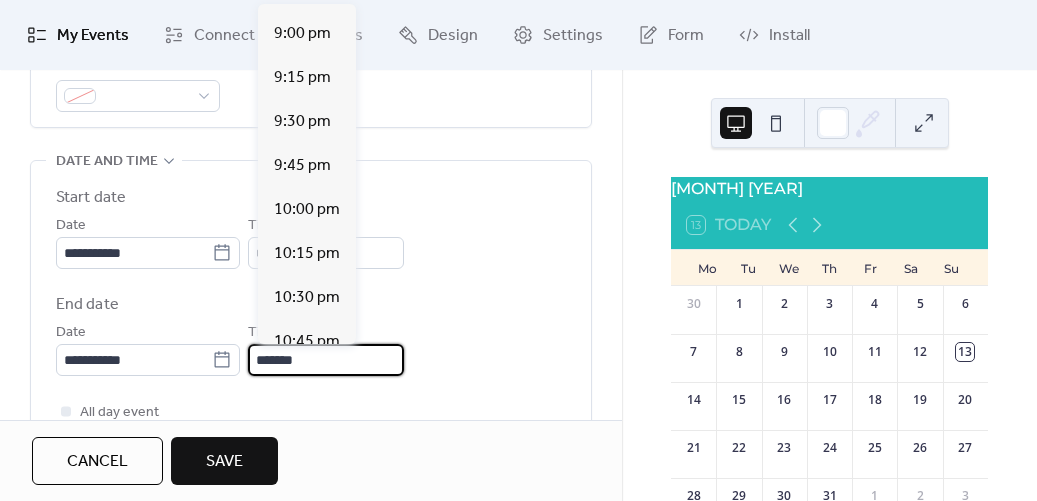 scroll, scrollTop: 476, scrollLeft: 0, axis: vertical 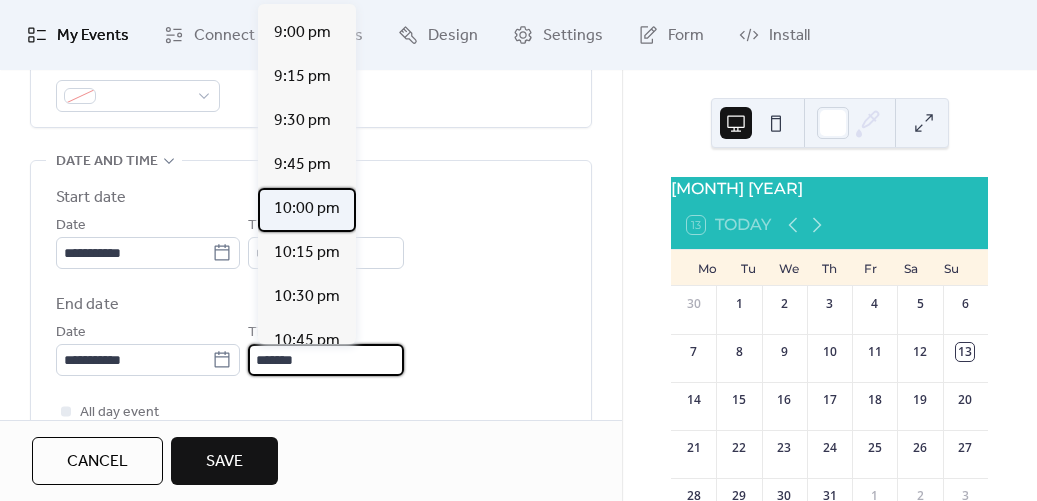 click on "10:00 pm" at bounding box center (307, 209) 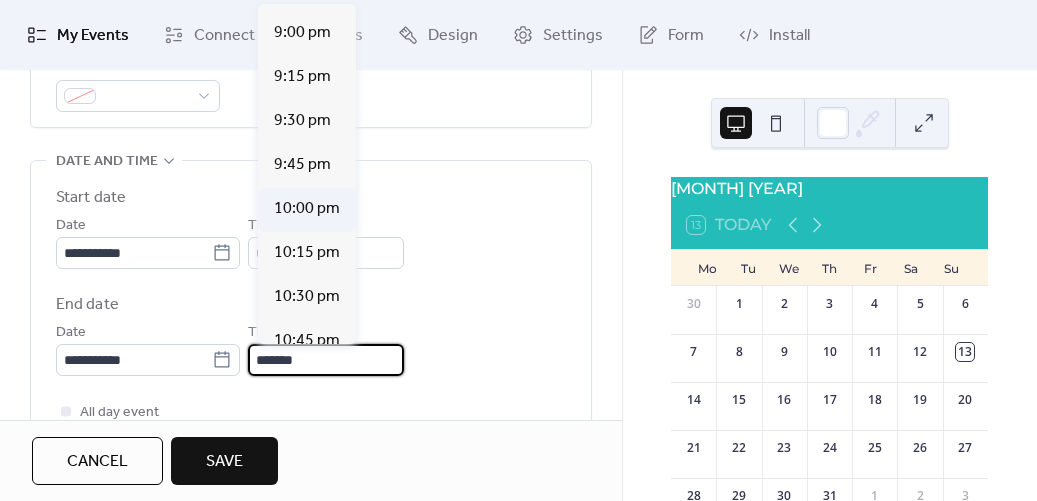 type on "********" 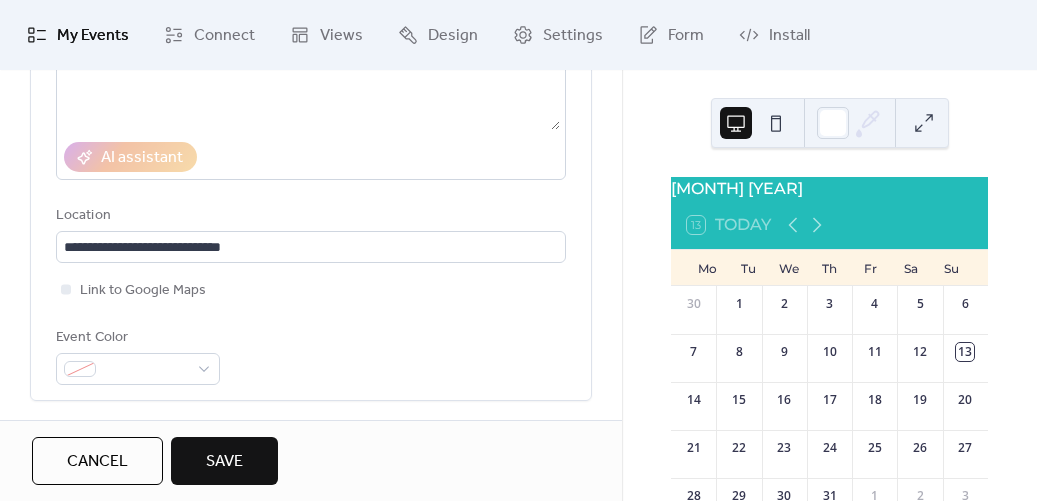 scroll, scrollTop: 221, scrollLeft: 0, axis: vertical 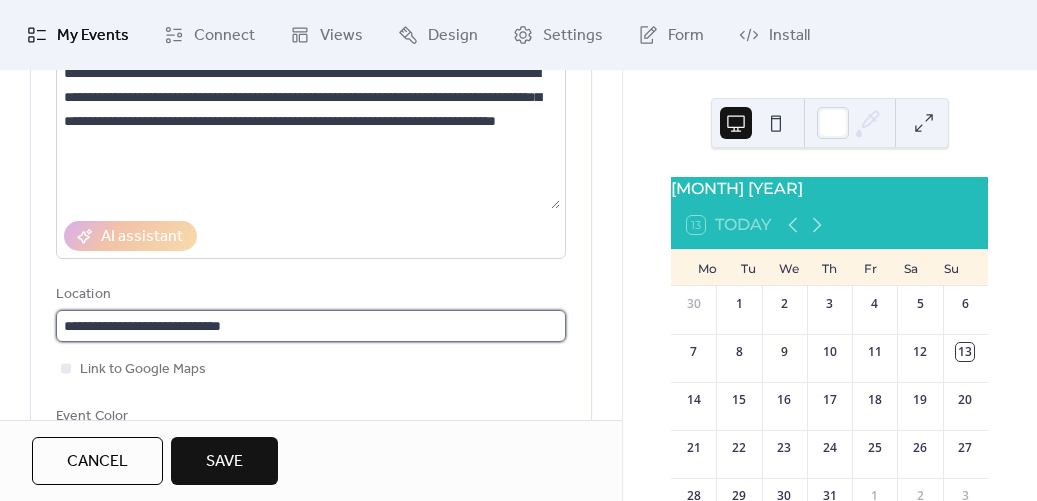 click on "**********" at bounding box center [308, 326] 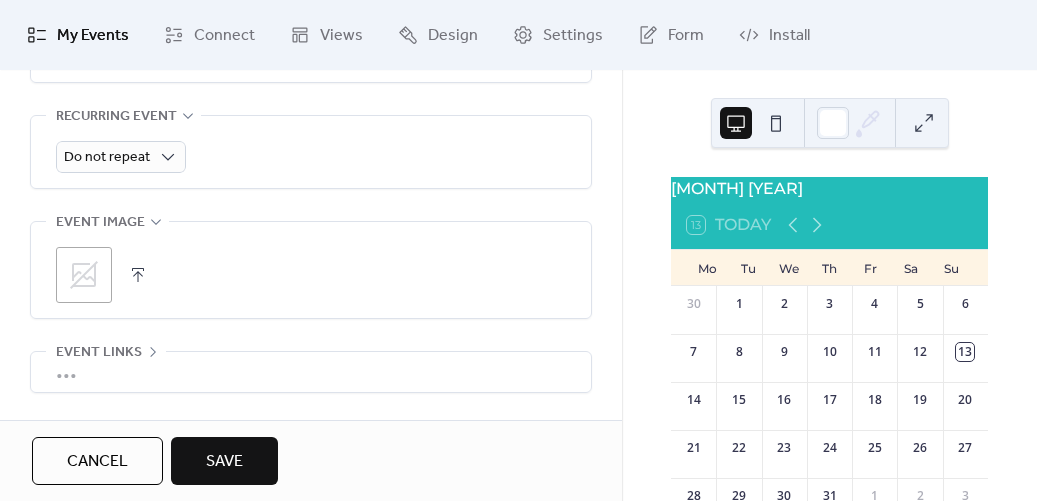 scroll, scrollTop: 1008, scrollLeft: 0, axis: vertical 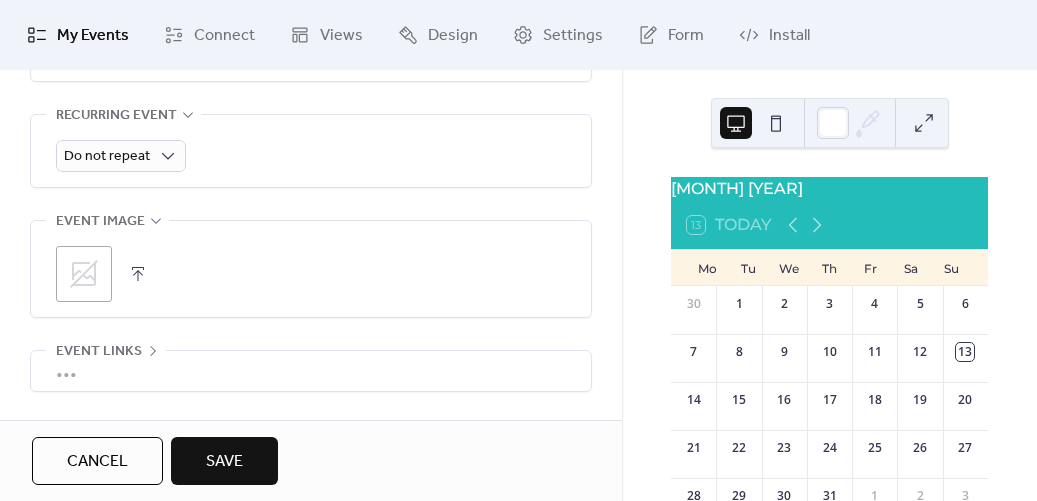 type on "**********" 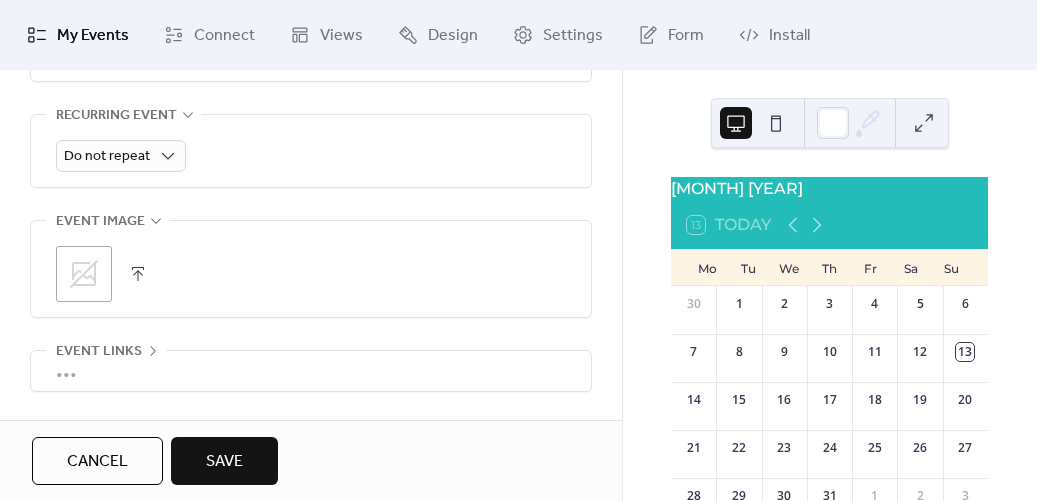 scroll, scrollTop: 0, scrollLeft: 0, axis: both 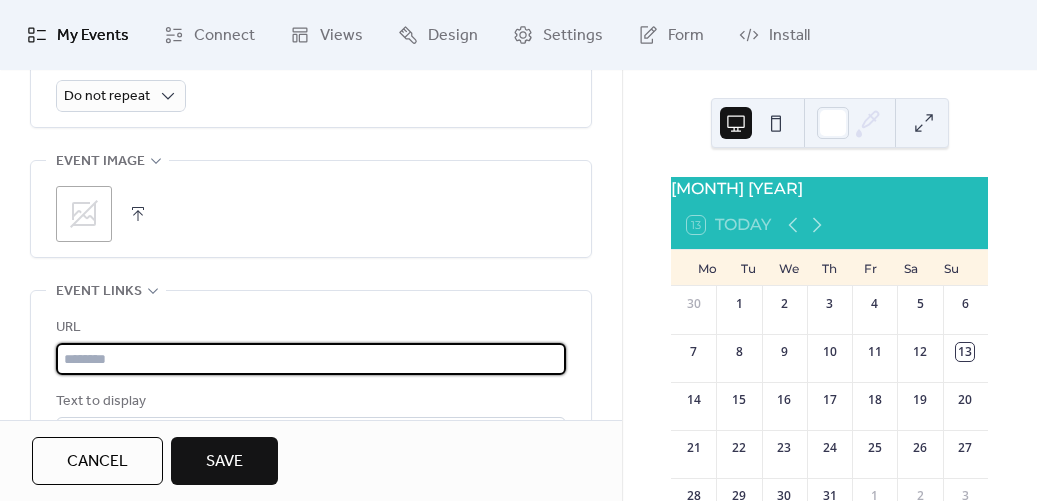 click at bounding box center [311, 359] 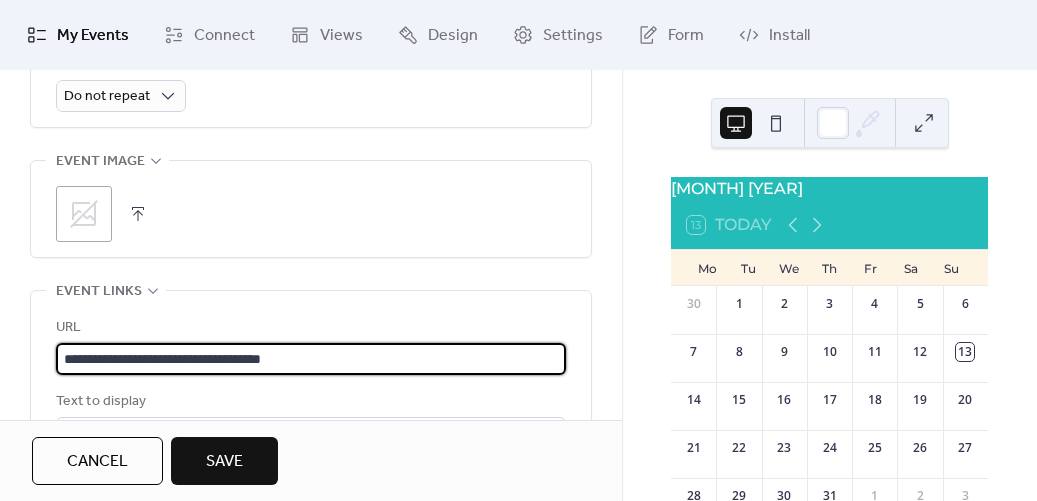 scroll, scrollTop: 1, scrollLeft: 0, axis: vertical 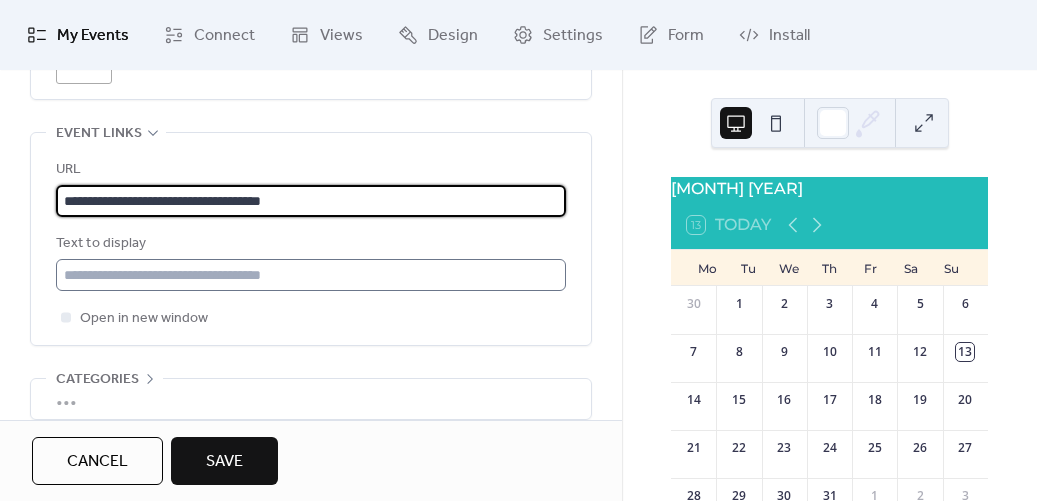 type on "**********" 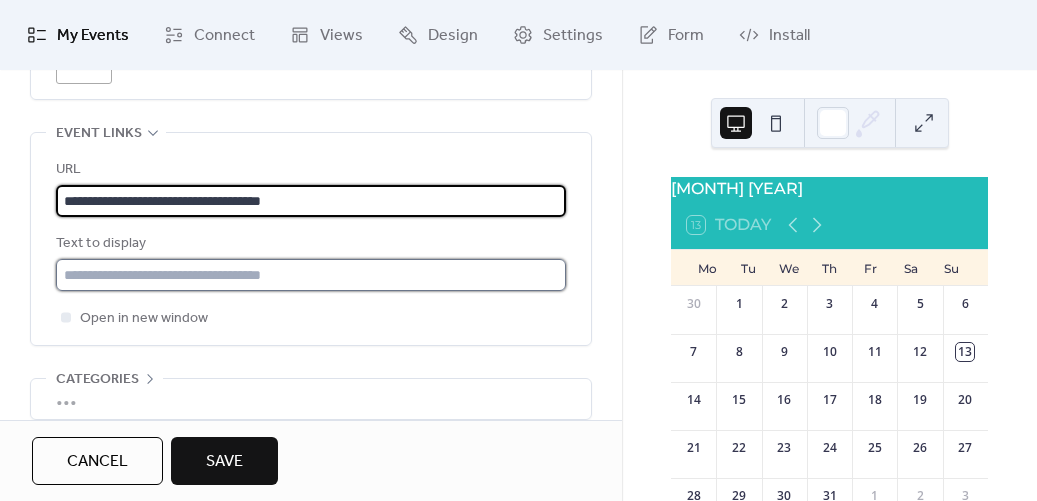click at bounding box center [311, 275] 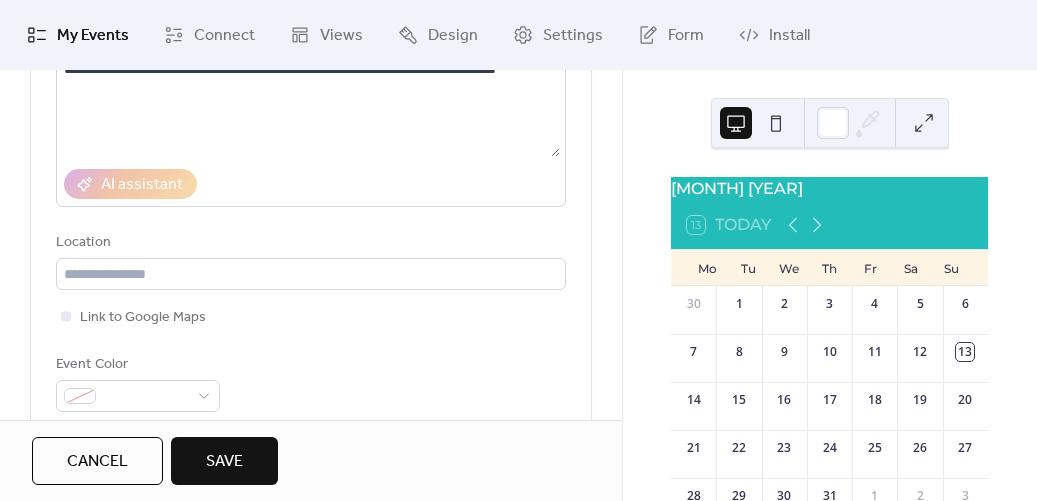 scroll, scrollTop: 386, scrollLeft: 0, axis: vertical 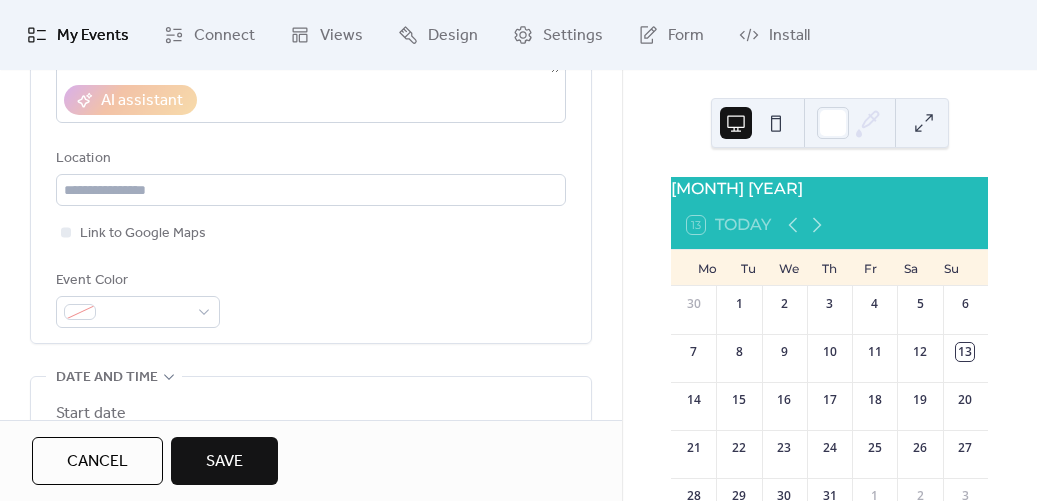 type on "**********" 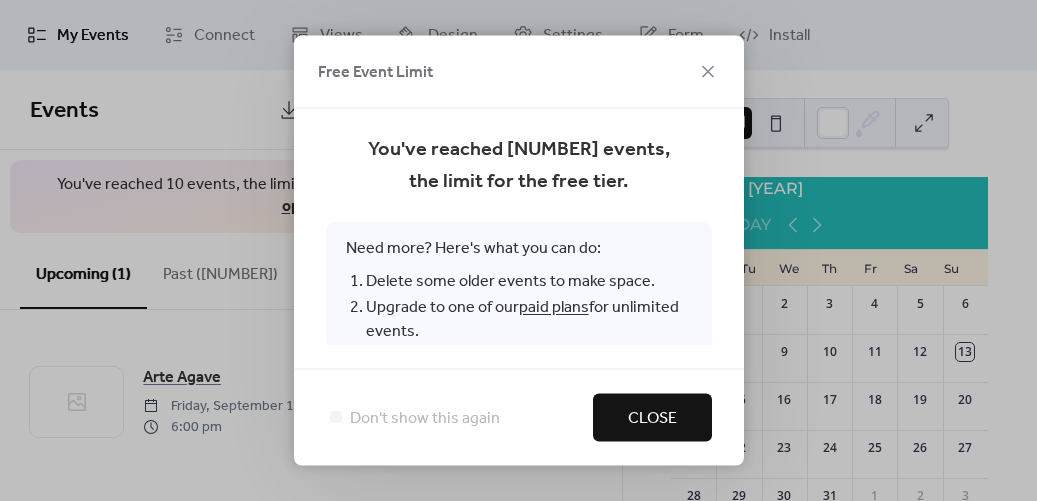 click on "Close" at bounding box center (652, 418) 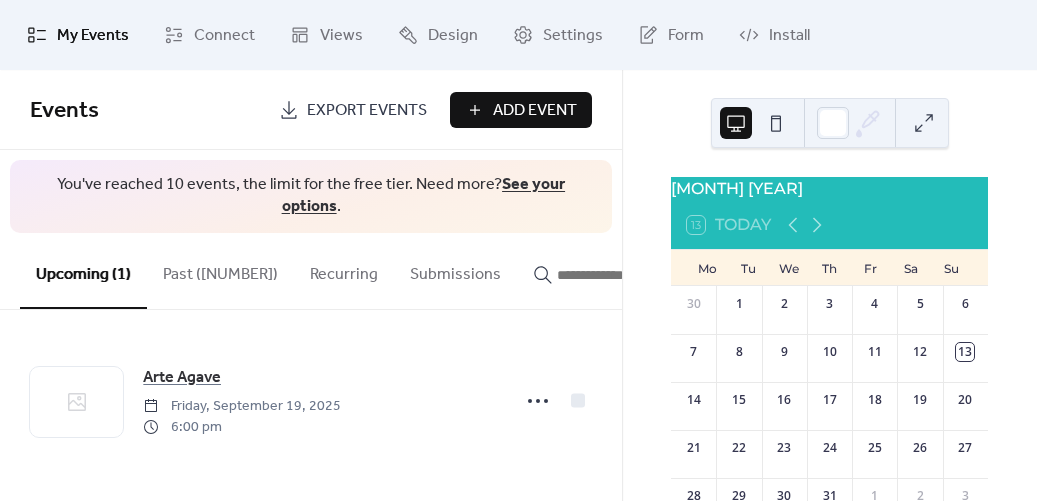 click on "Past  ([NUMBER])" at bounding box center [220, 270] 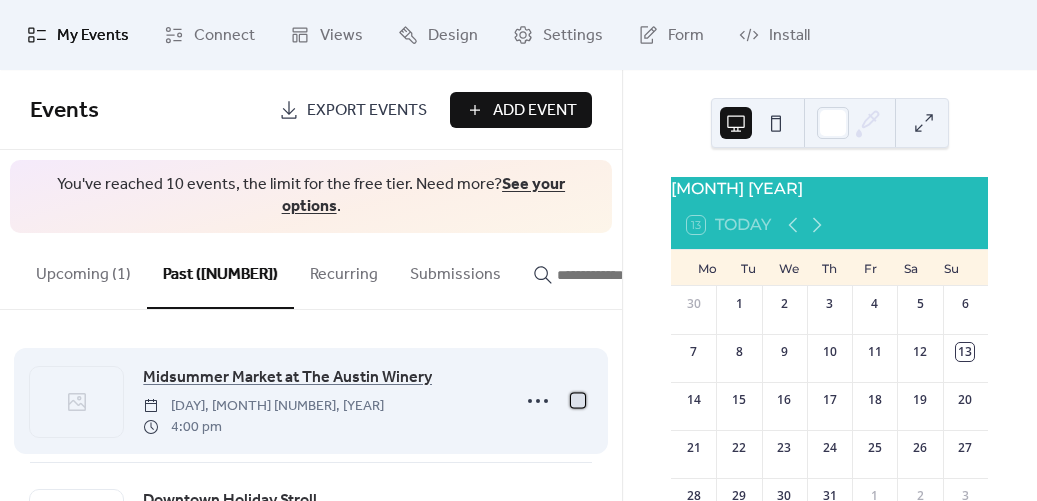 click at bounding box center (578, 400) 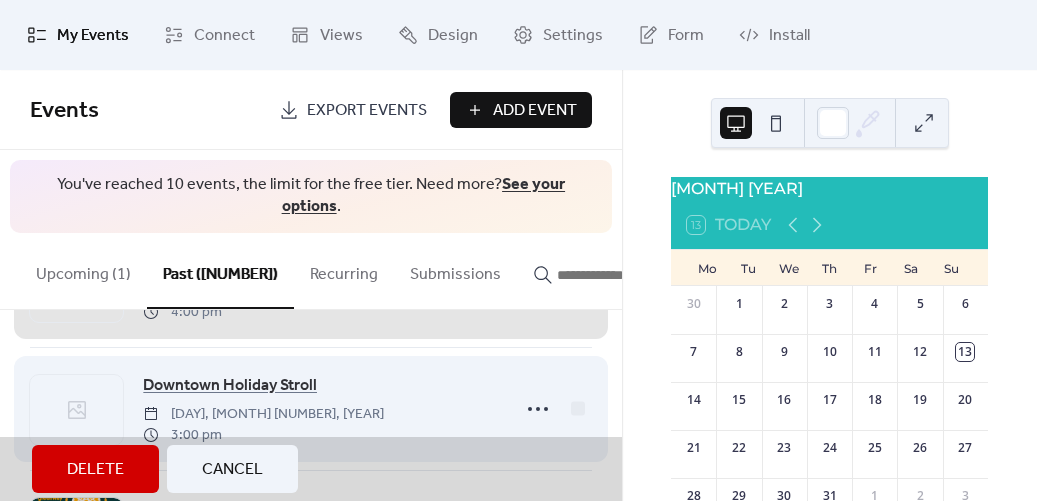 scroll, scrollTop: 135, scrollLeft: 0, axis: vertical 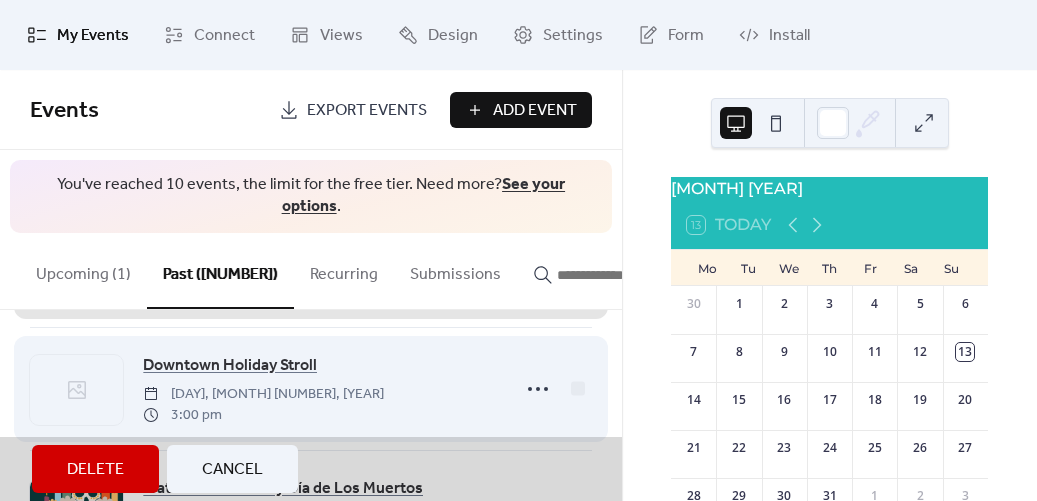 click on "Downtown Holiday Stroll [DAY], [MONTH] [NUMBER], [YEAR] [TIME]" at bounding box center (311, 388) 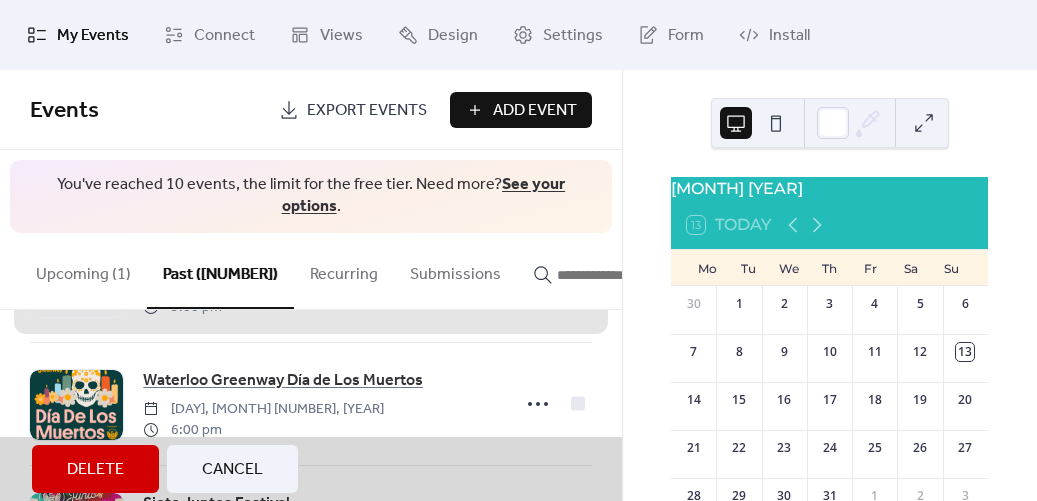 scroll, scrollTop: 266, scrollLeft: 0, axis: vertical 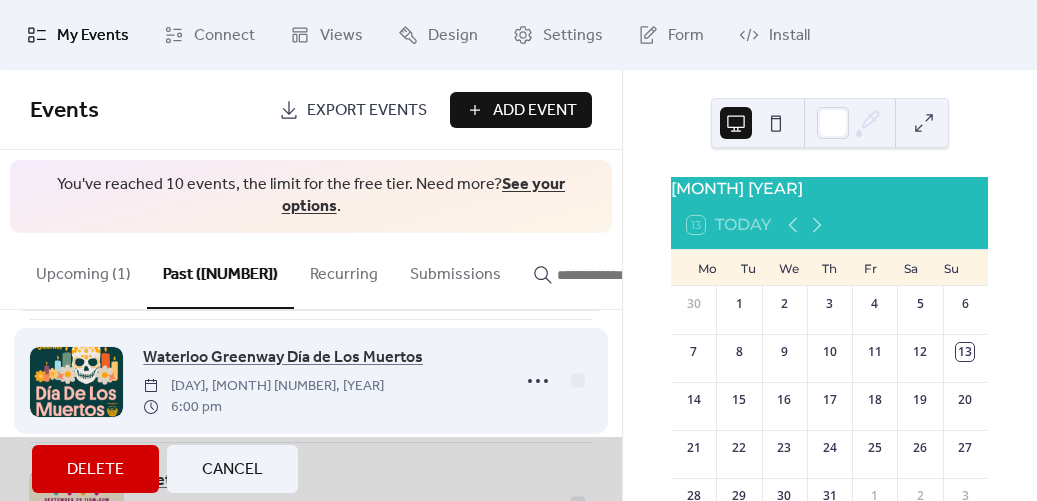 click on "Waterloo Greenway Día de Los Muertos [DAY], [MONTH] [NUMBER], [YEAR] [TIME]" at bounding box center (311, 380) 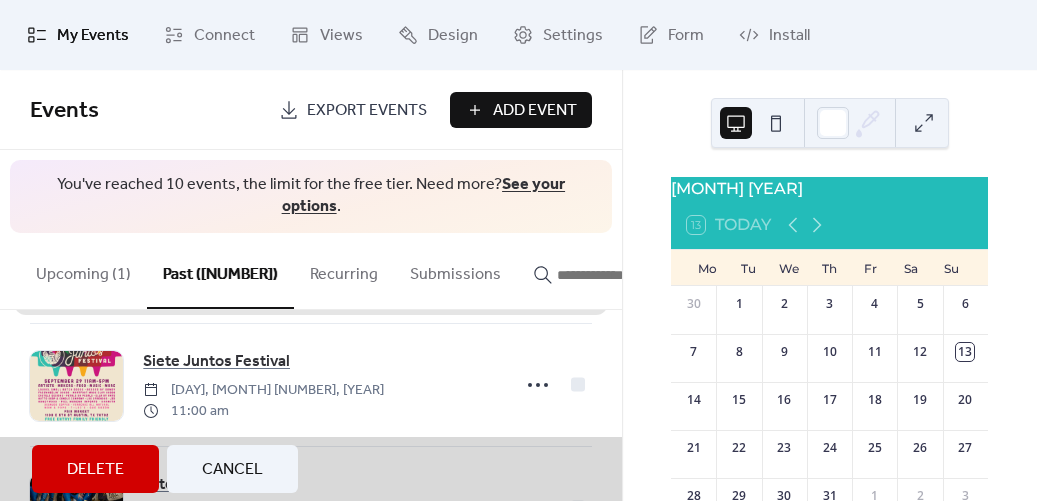 click on "Siete Juntos Festival  [DAY], [MONTH] [NUMBER], [YEAR] [TIME]" at bounding box center [311, 384] 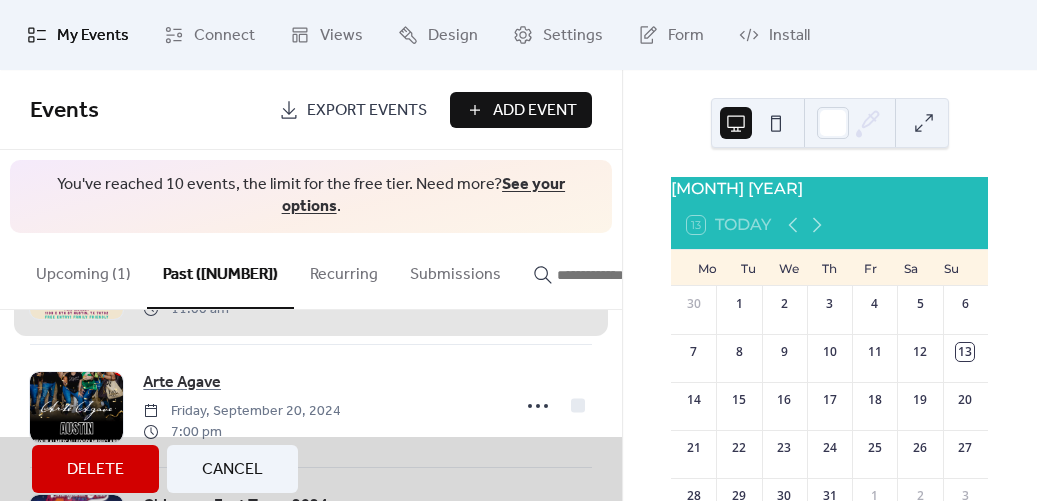 scroll, scrollTop: 498, scrollLeft: 0, axis: vertical 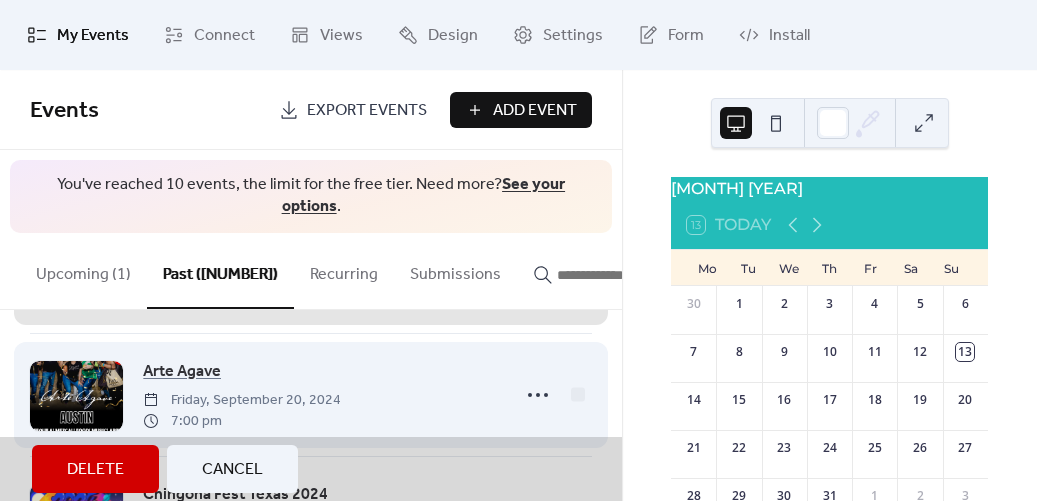 click on "Arte Agave ATX [DAY], [MONTH] [NUMBER], [YEAR] [TIME]" at bounding box center (311, 394) 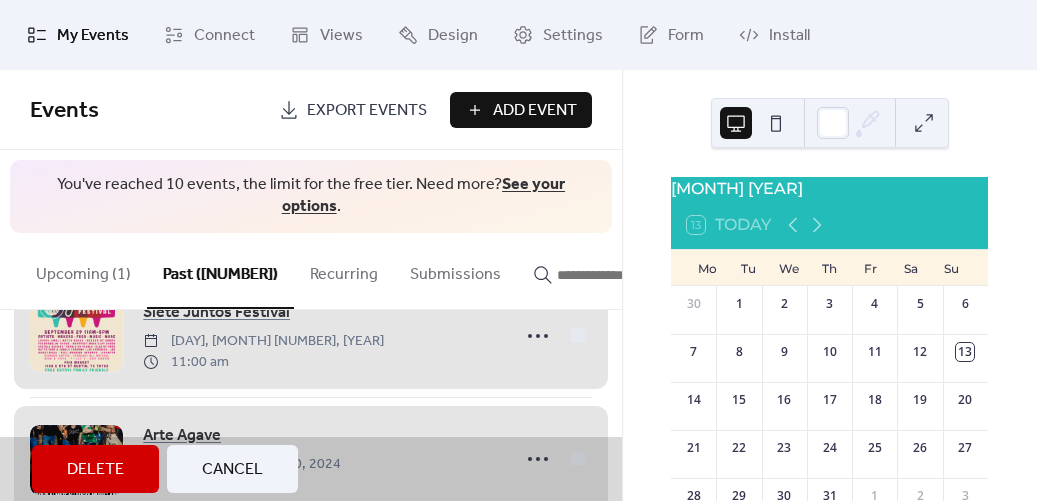 scroll, scrollTop: 438, scrollLeft: 0, axis: vertical 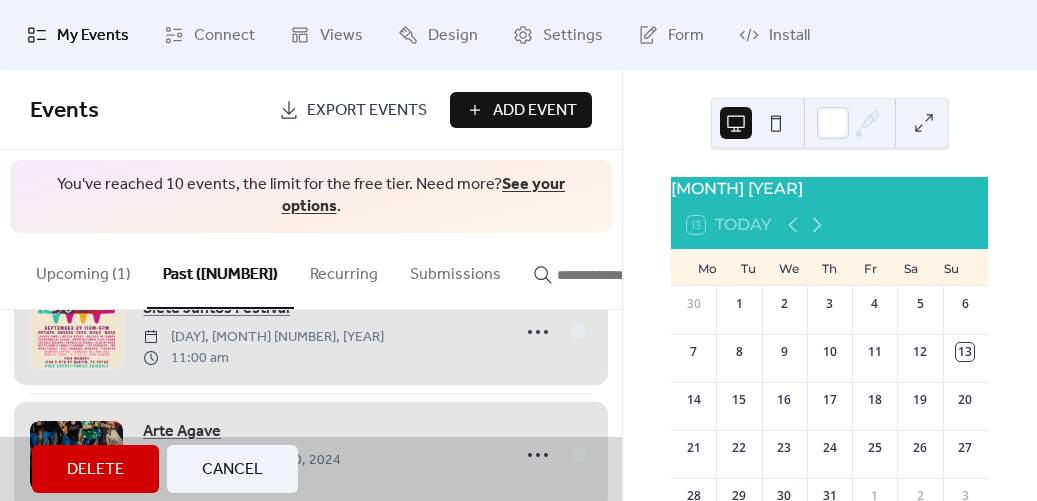 click on "Siete Juntos Festival  [DAY], [MONTH] [NUMBER], [YEAR] [TIME]" at bounding box center (311, 331) 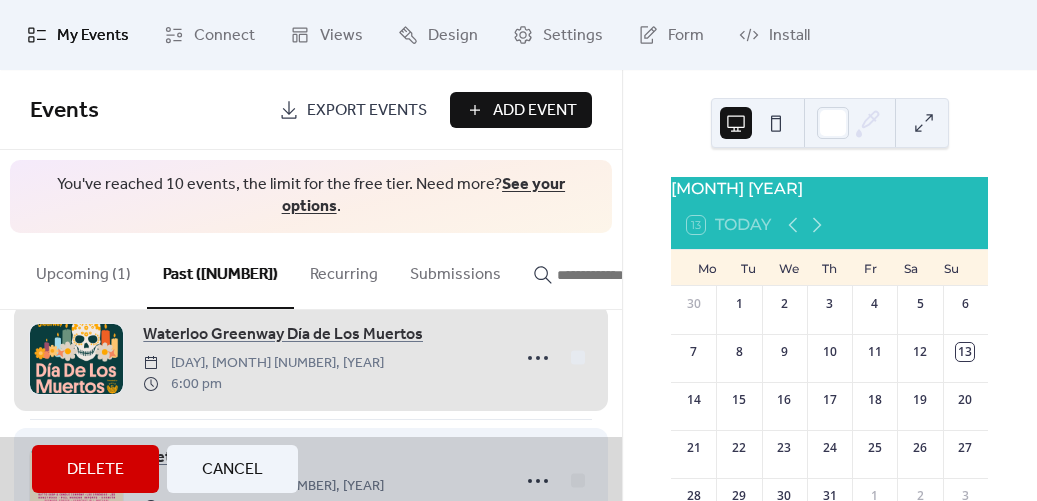 scroll, scrollTop: 251, scrollLeft: 0, axis: vertical 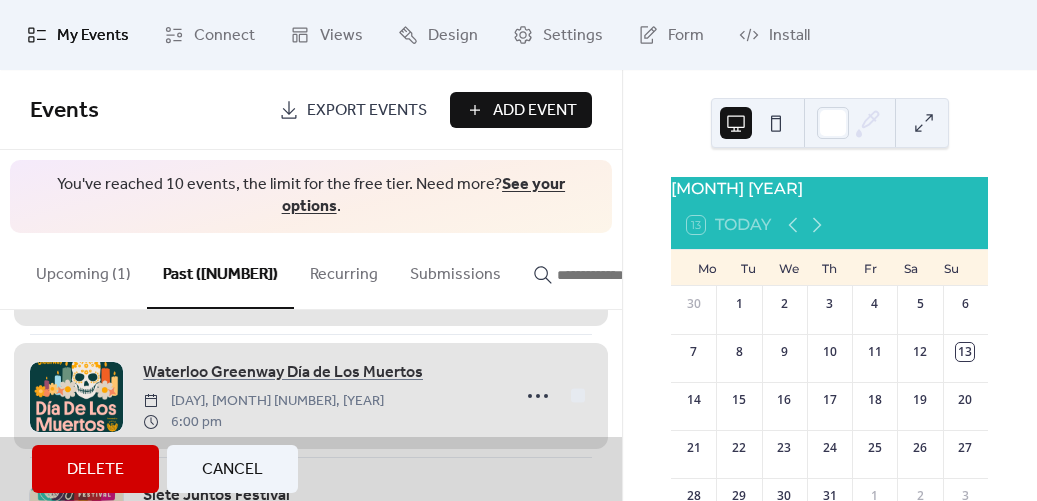 click on "Waterloo Greenway Día de Los Muertos [DAY], [MONTH] [NUMBER], [YEAR] [TIME]" at bounding box center (311, 395) 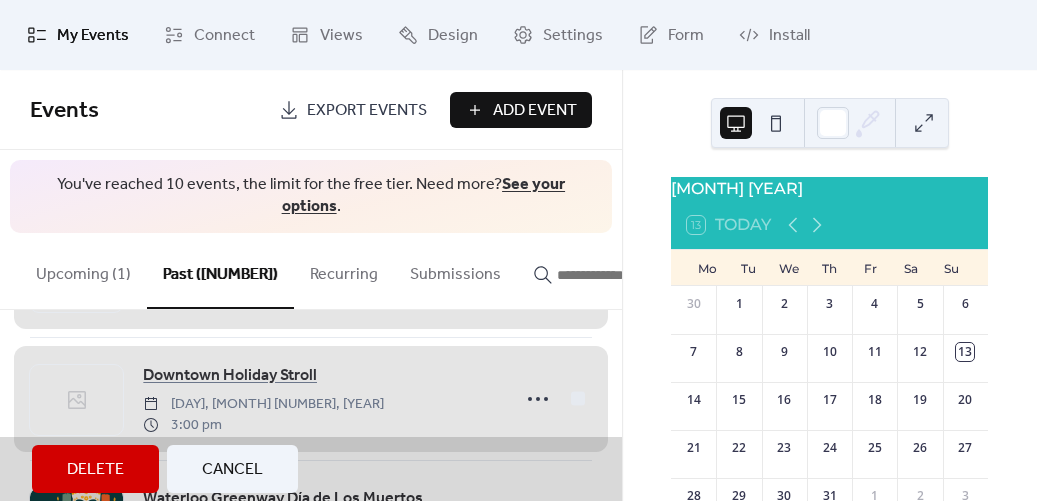 scroll, scrollTop: 154, scrollLeft: 0, axis: vertical 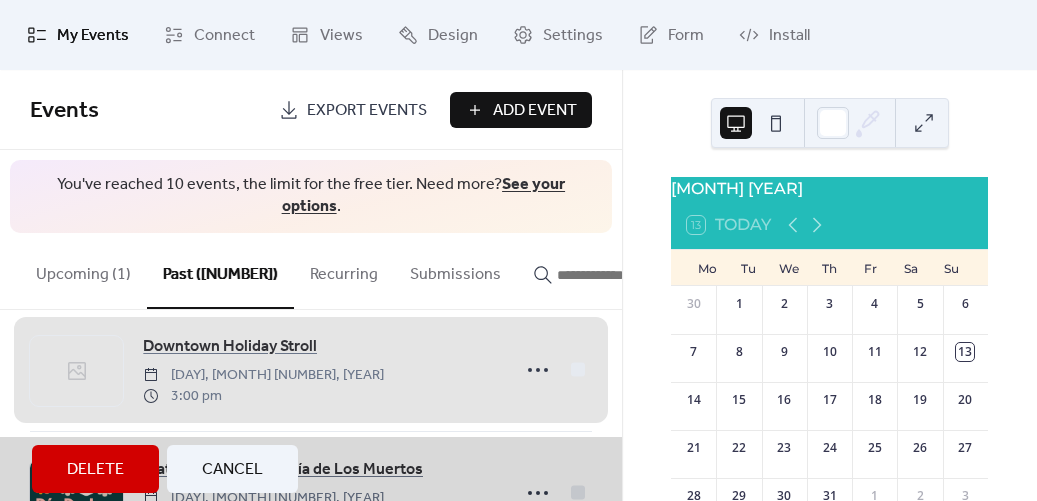 click on "Delete" at bounding box center [95, 470] 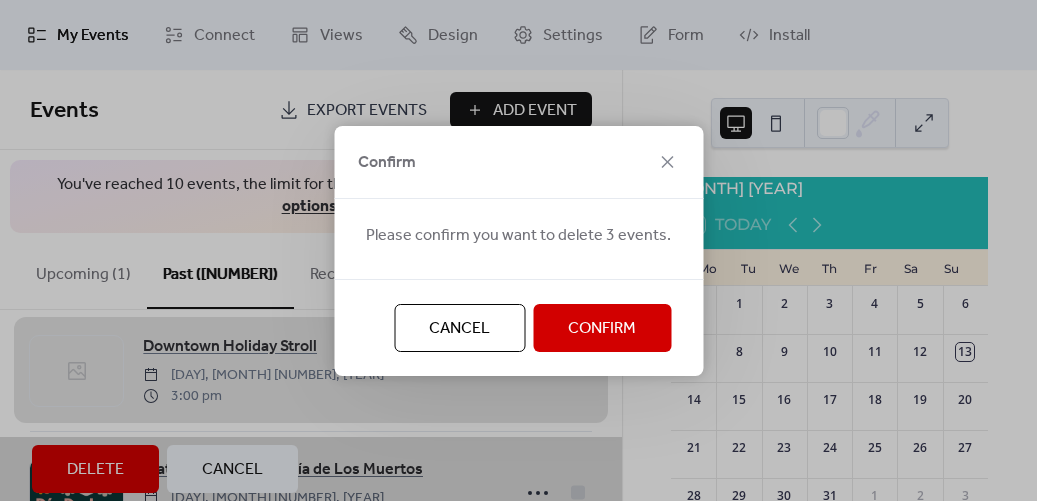 click on "Cancel Confirm" at bounding box center [518, 327] 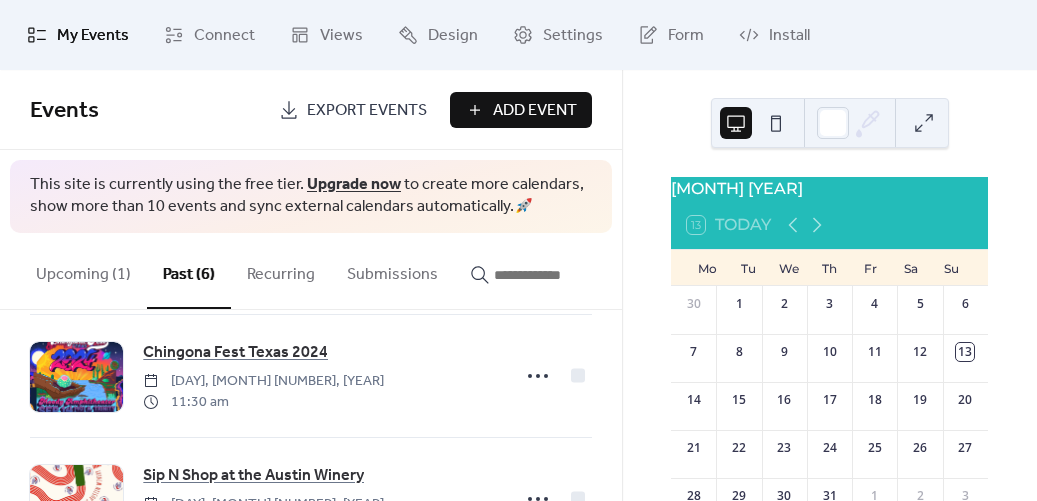 scroll, scrollTop: 314, scrollLeft: 0, axis: vertical 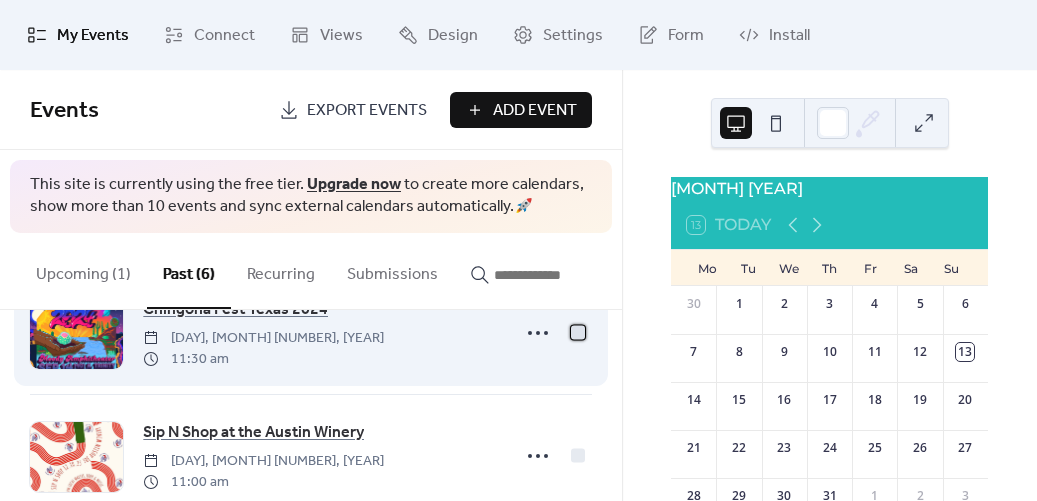 click at bounding box center [578, 332] 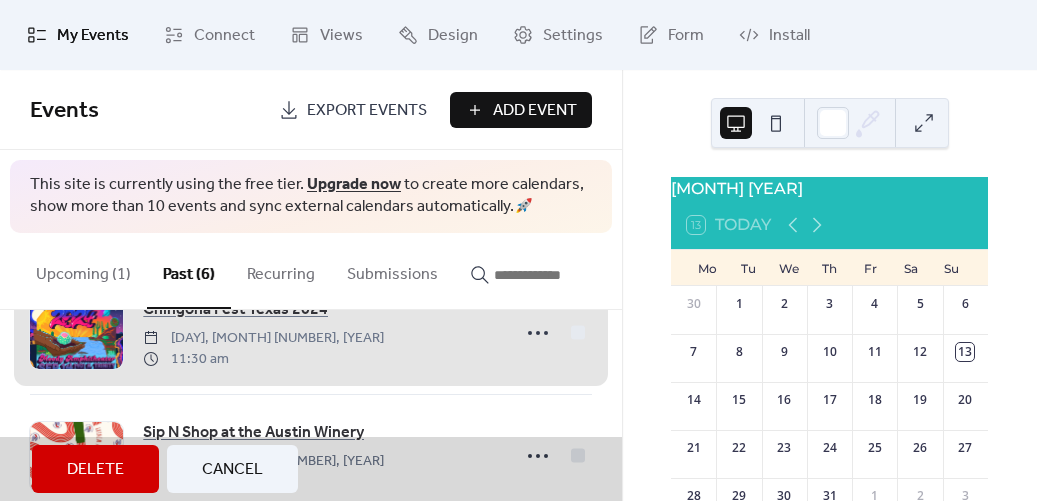 click on "Delete Cancel" at bounding box center [311, 469] 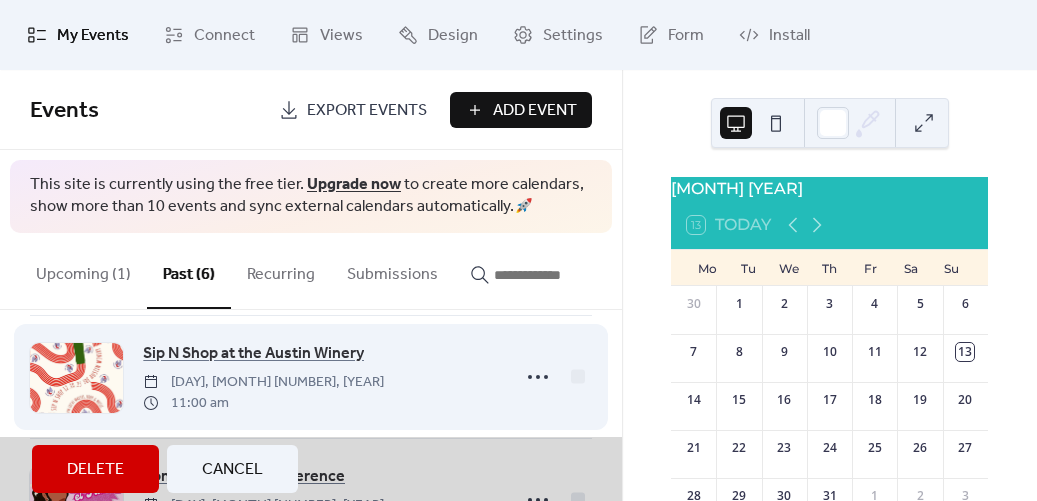 click on "Sip N Shop at the Austin Winery [DAY], [MONTH] [NUMBER], [YEAR] [TIME]" at bounding box center (311, 376) 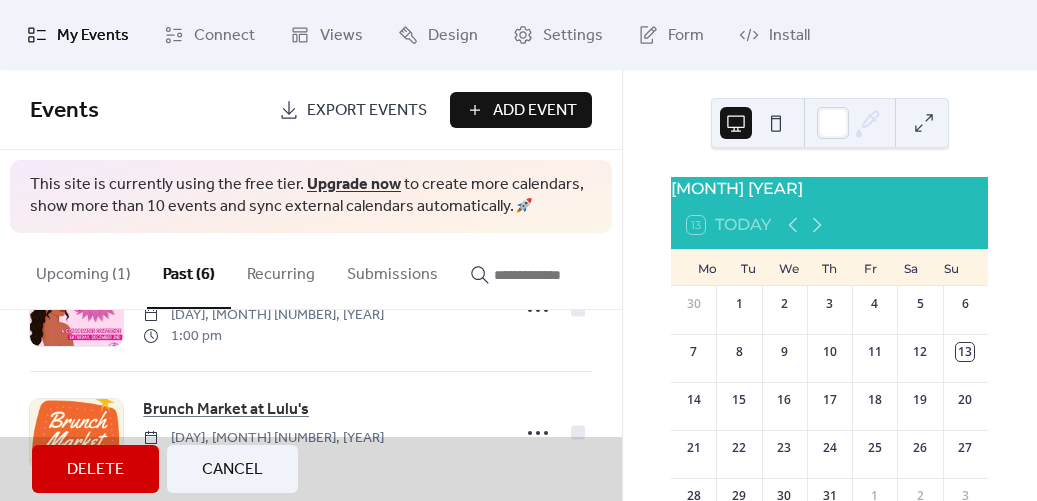 scroll, scrollTop: 581, scrollLeft: 0, axis: vertical 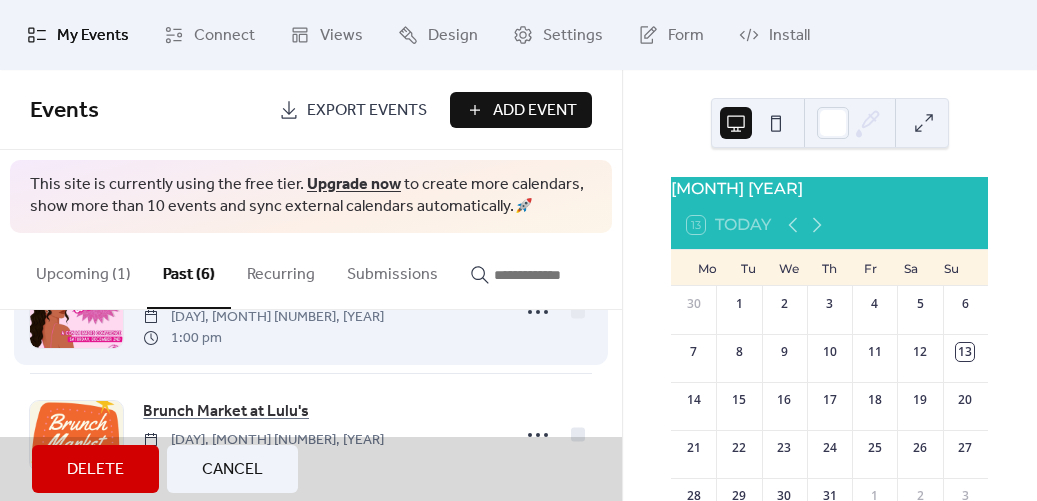 click on "Somos El Futuro Conference [DAY], [MONTH] [NUMBER], [YEAR] [TIME]" at bounding box center (311, 311) 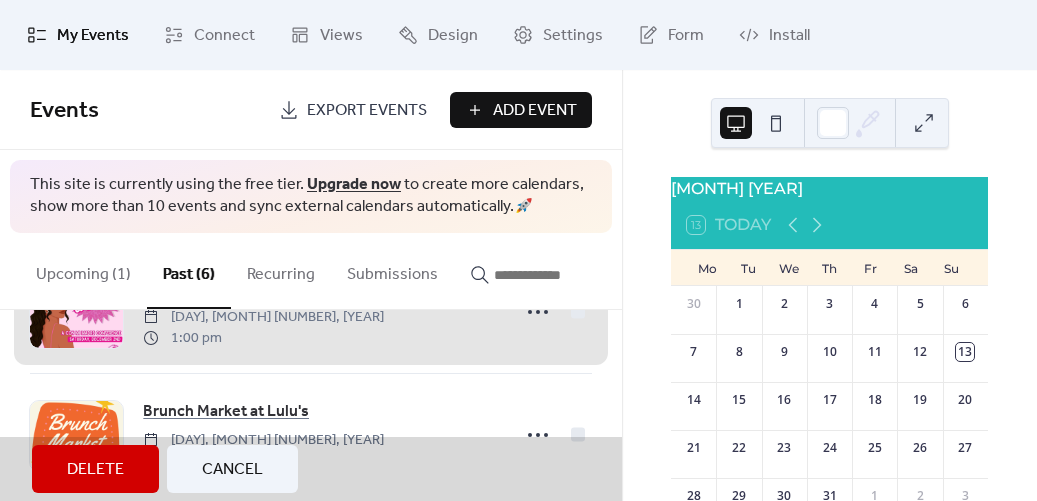 scroll, scrollTop: 609, scrollLeft: 0, axis: vertical 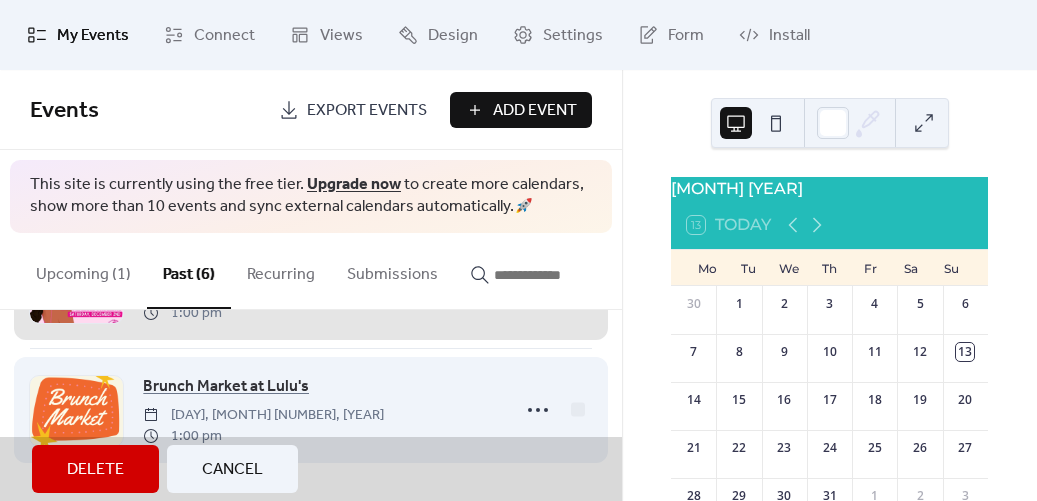click on "Brunch Market at Lulu's [DAY], [MONTH] [NUMBER], [YEAR] [TIME]" at bounding box center [311, 409] 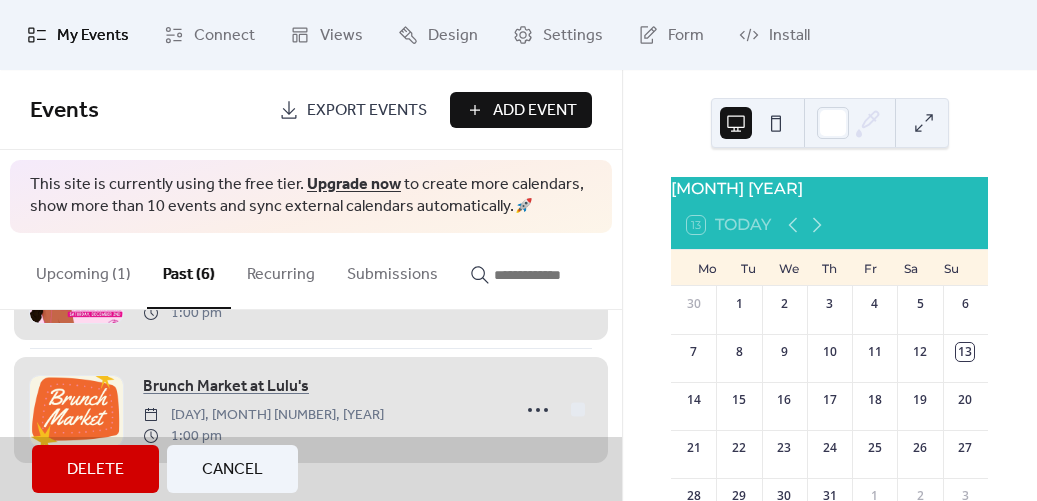 click on "Delete" at bounding box center (95, 469) 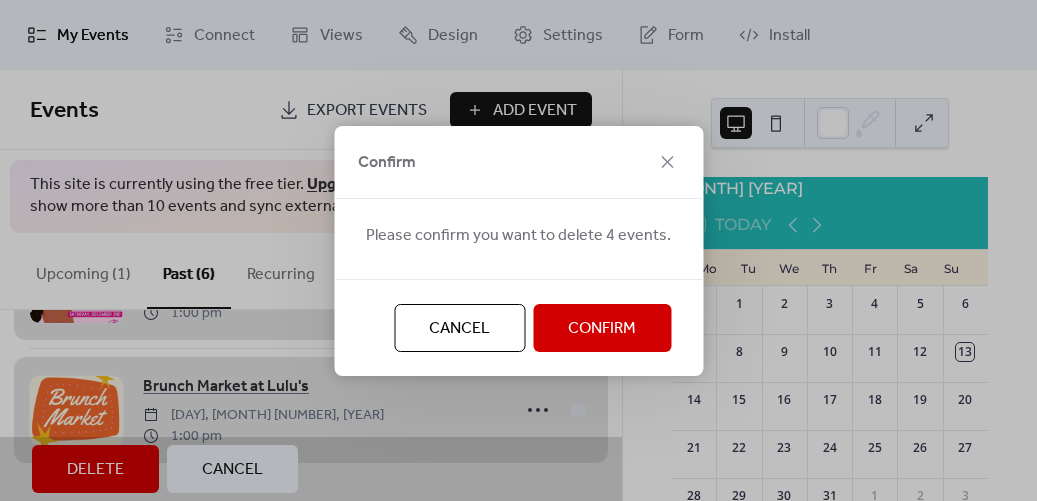 click on "Confirm" at bounding box center [602, 329] 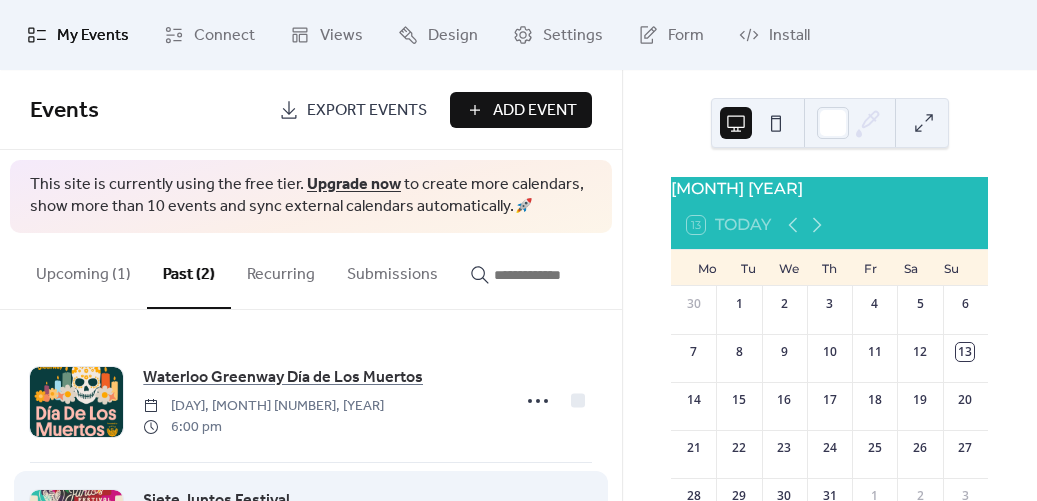 scroll, scrollTop: 115, scrollLeft: 0, axis: vertical 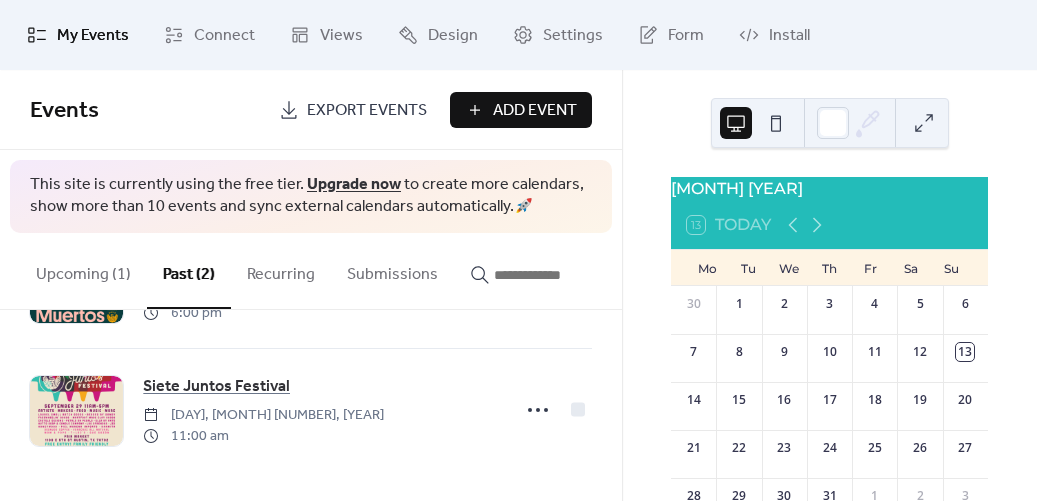 click on "Upcoming  (1)" at bounding box center (83, 270) 